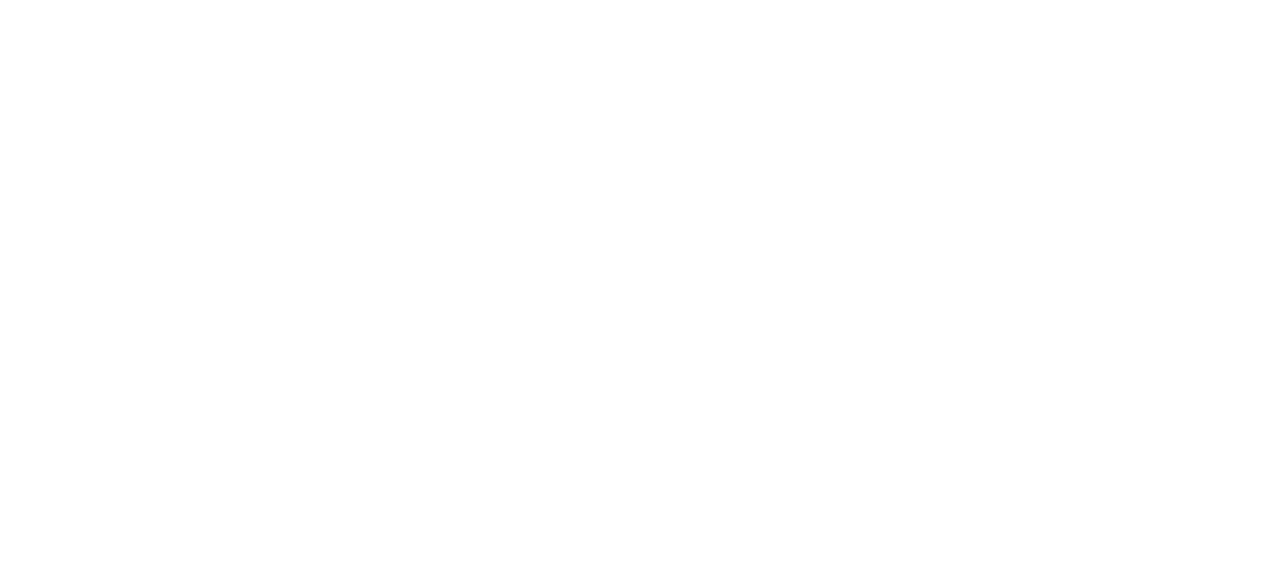 scroll, scrollTop: 0, scrollLeft: 0, axis: both 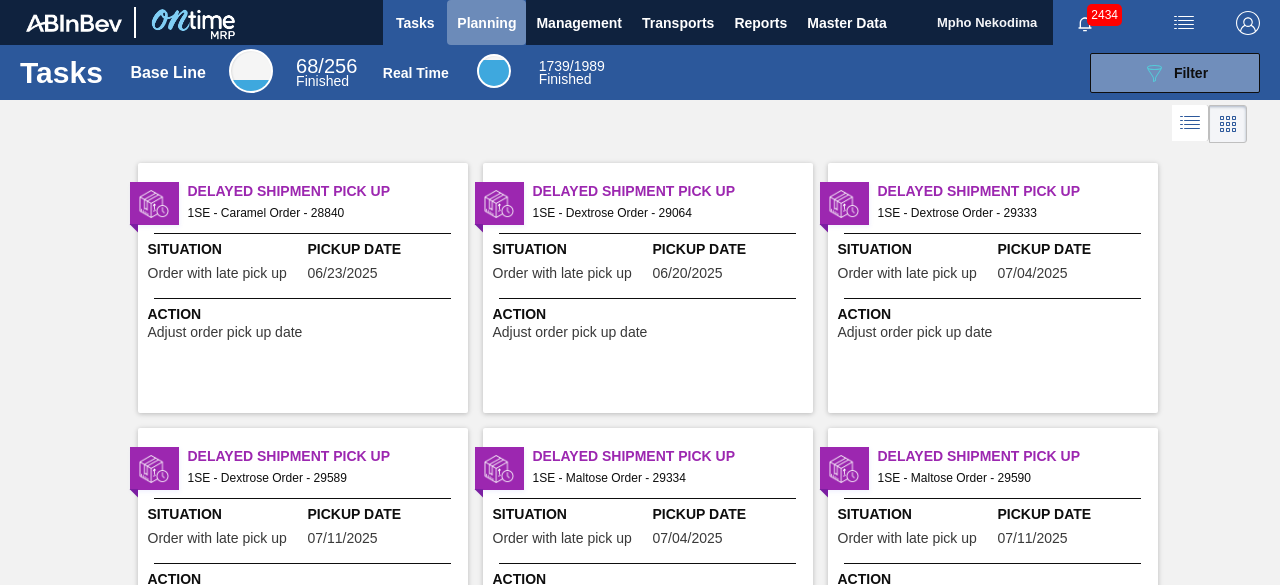 click on "Planning" at bounding box center [486, 23] 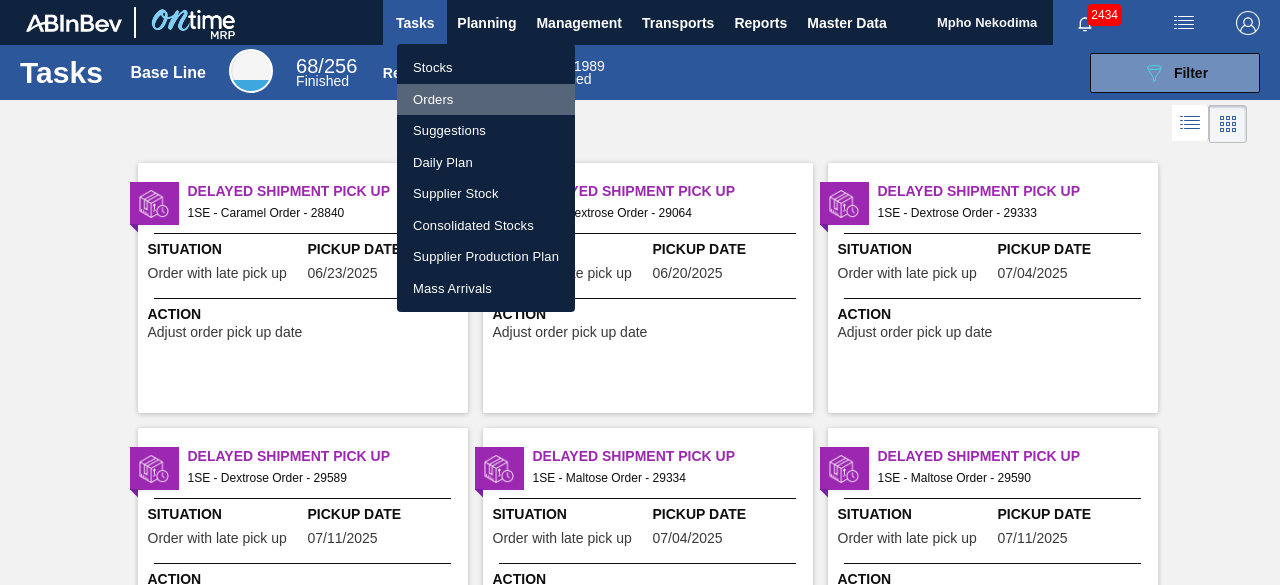 click on "Orders" at bounding box center [486, 100] 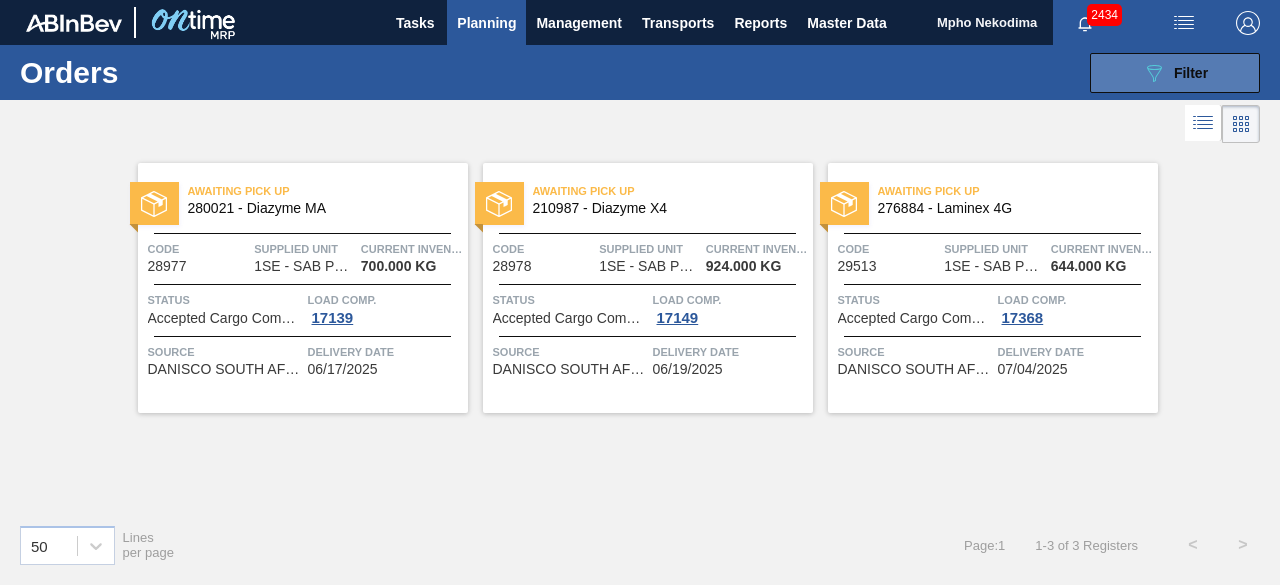 click on "089F7B8B-B2A5-4AFE-B5C0-19BA573D28AC Filter" at bounding box center [1175, 73] 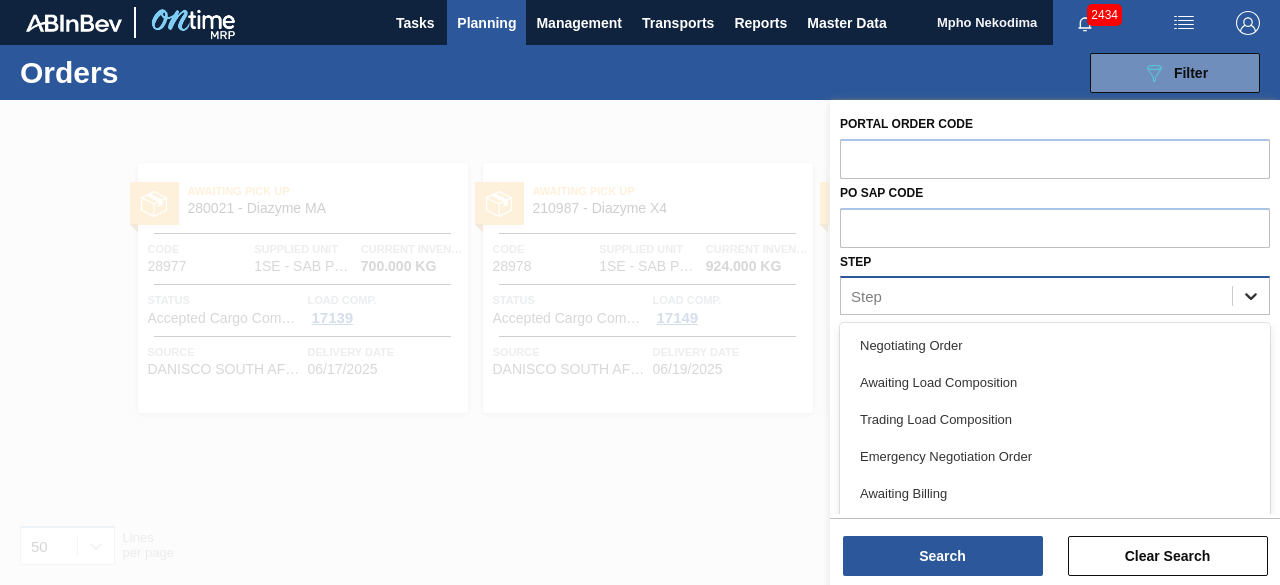click 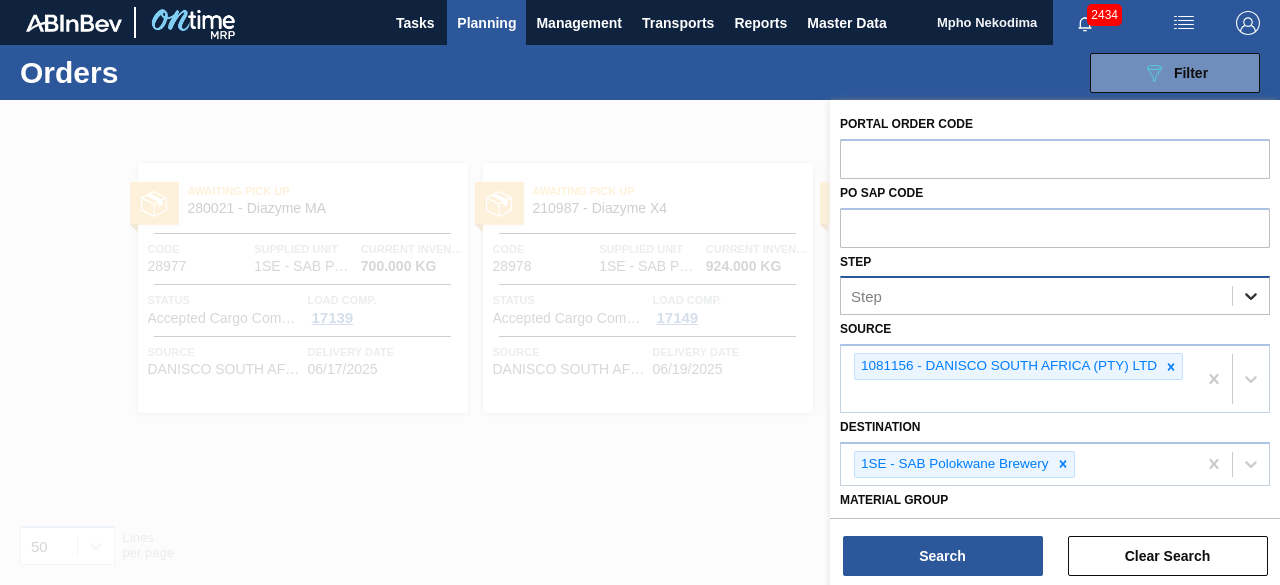 click 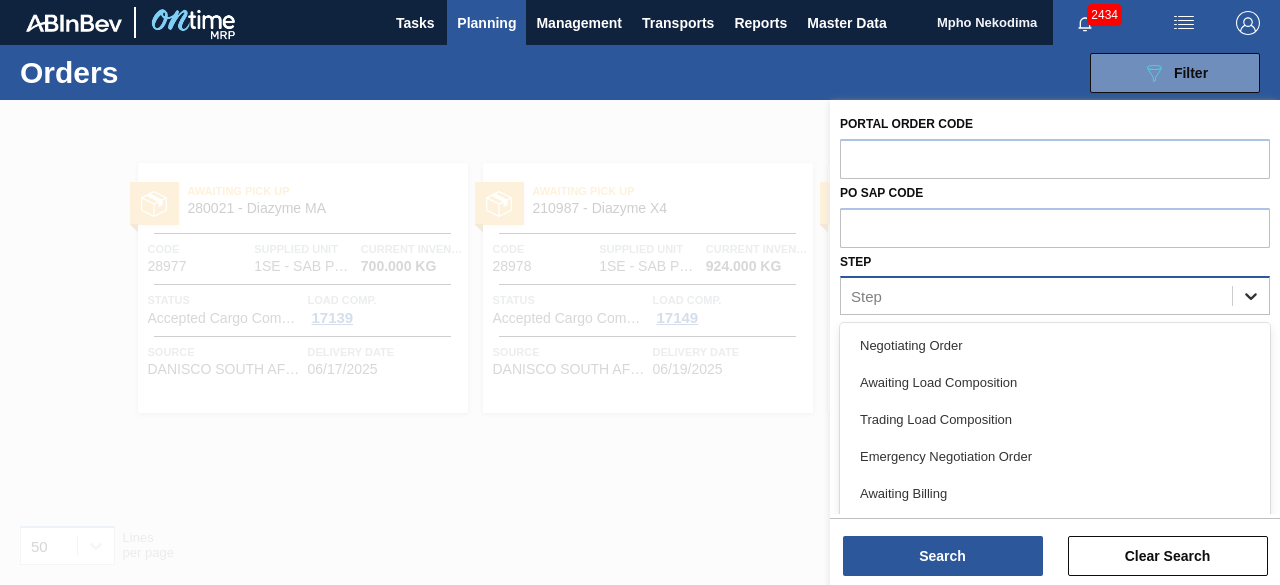click 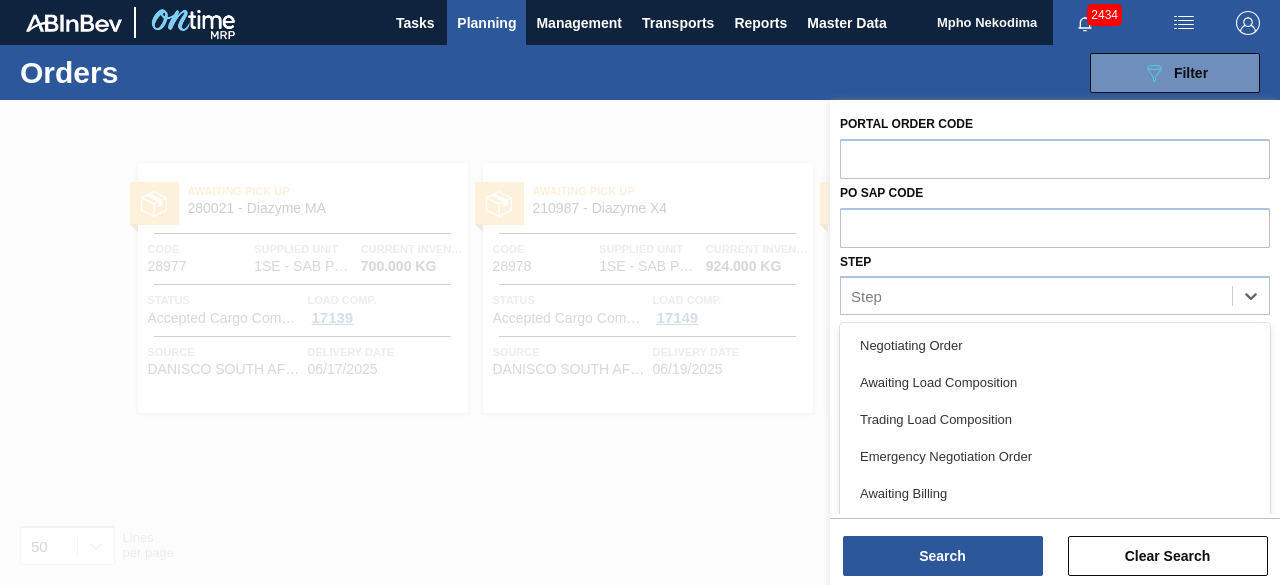 click at bounding box center [640, 392] 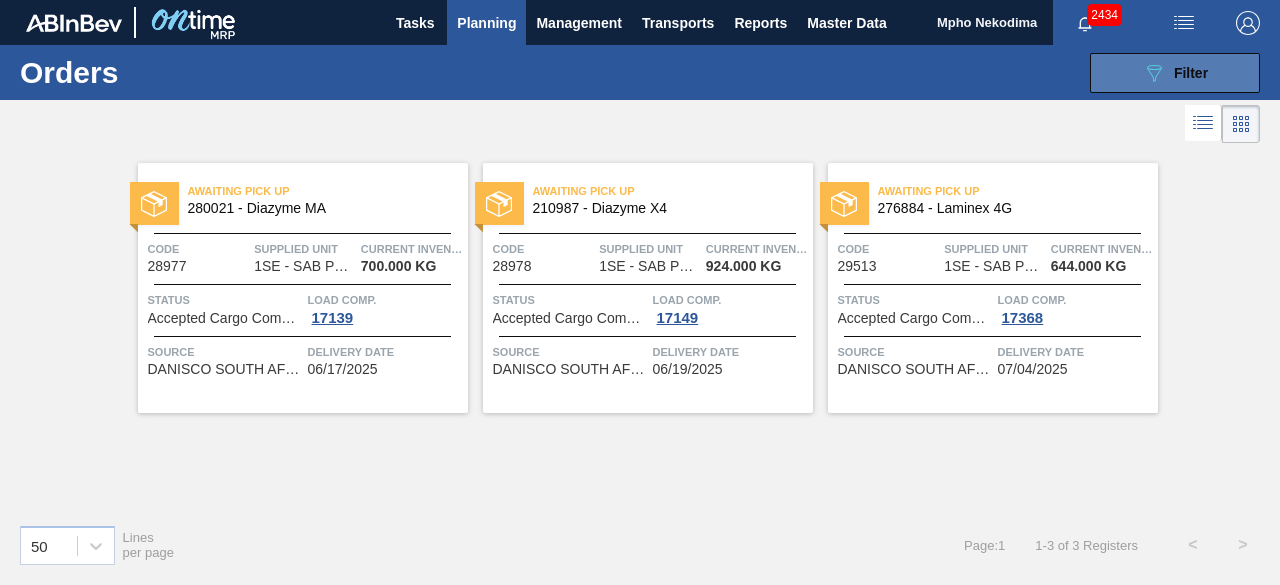 click on "089F7B8B-B2A5-4AFE-B5C0-19BA573D28AC Filter" at bounding box center (1175, 73) 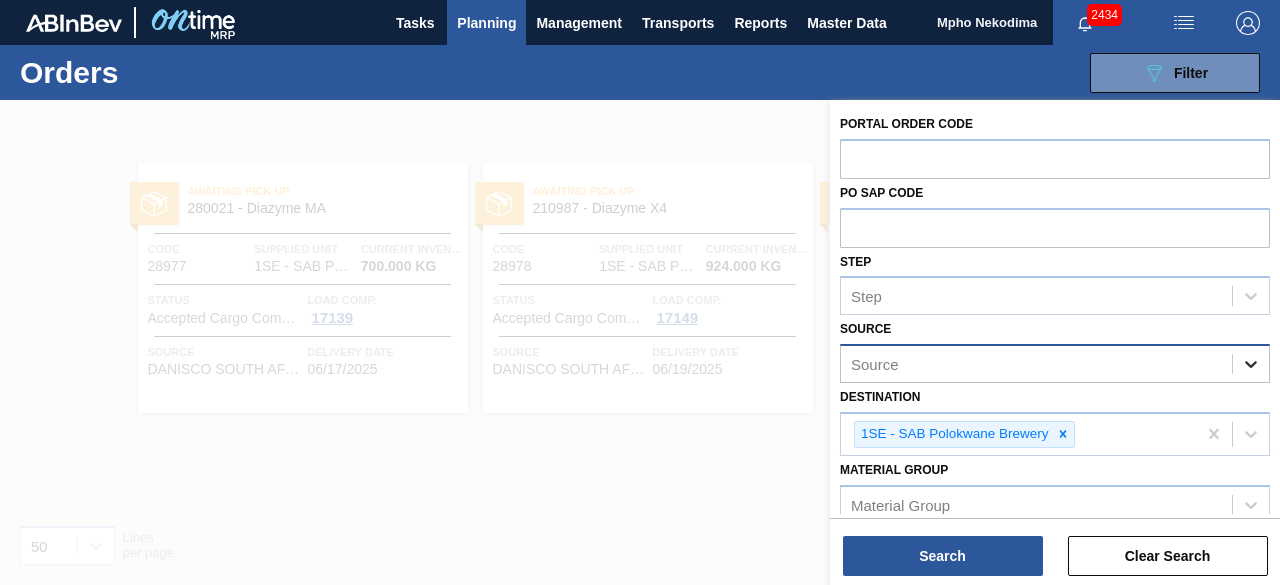 click 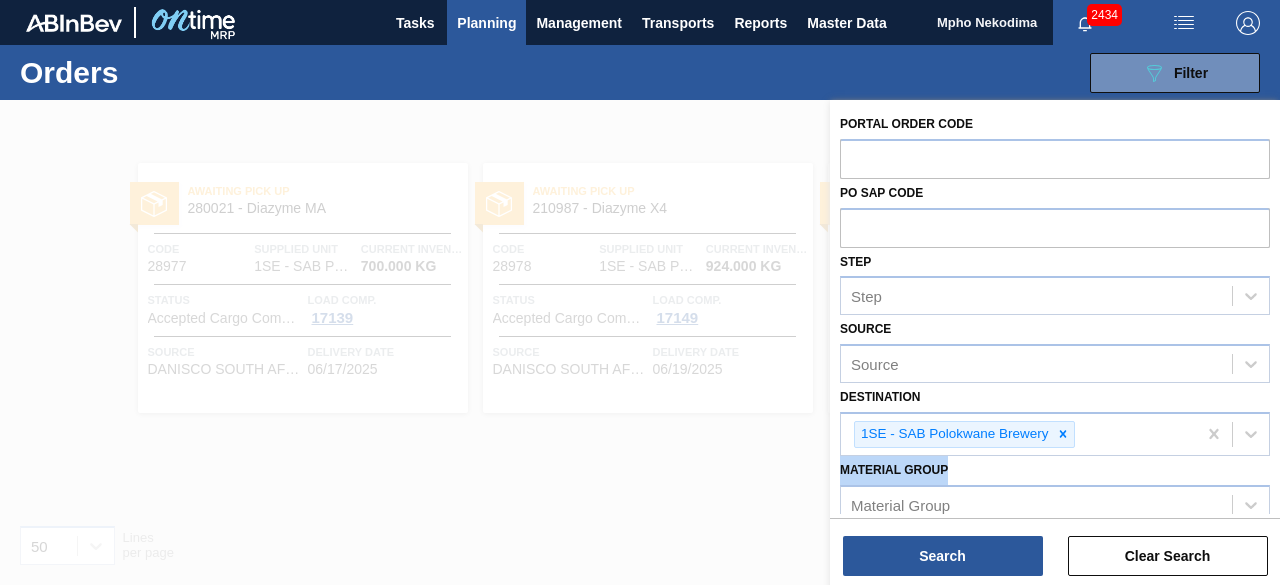 drag, startPoint x: 1268, startPoint y: 449, endPoint x: 1264, endPoint y: 465, distance: 16.492422 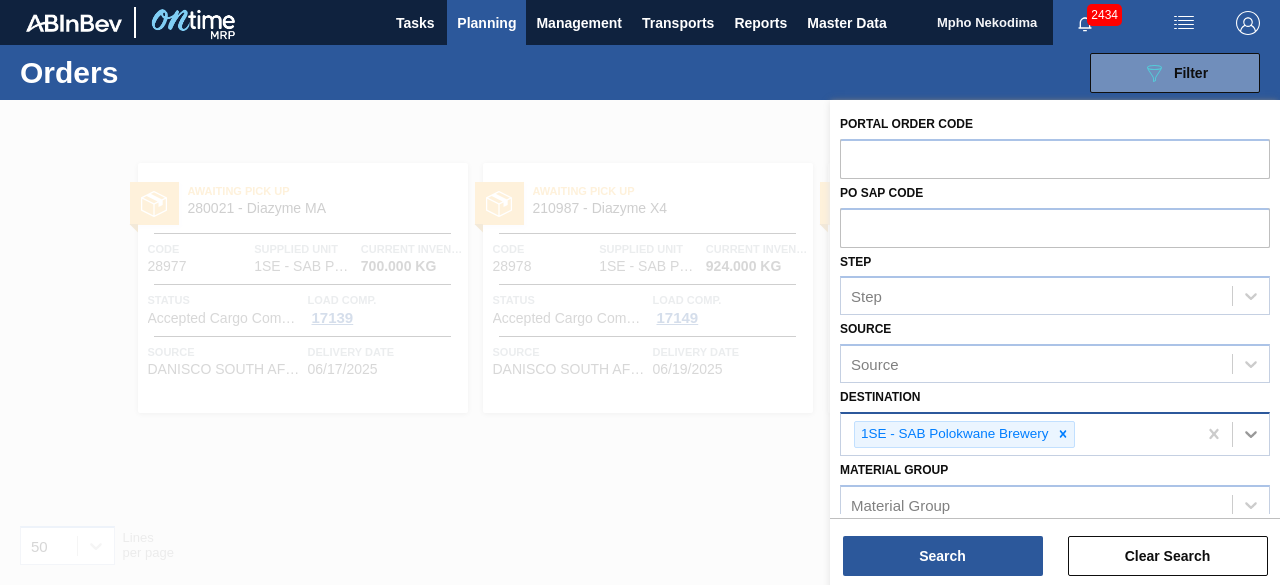 click 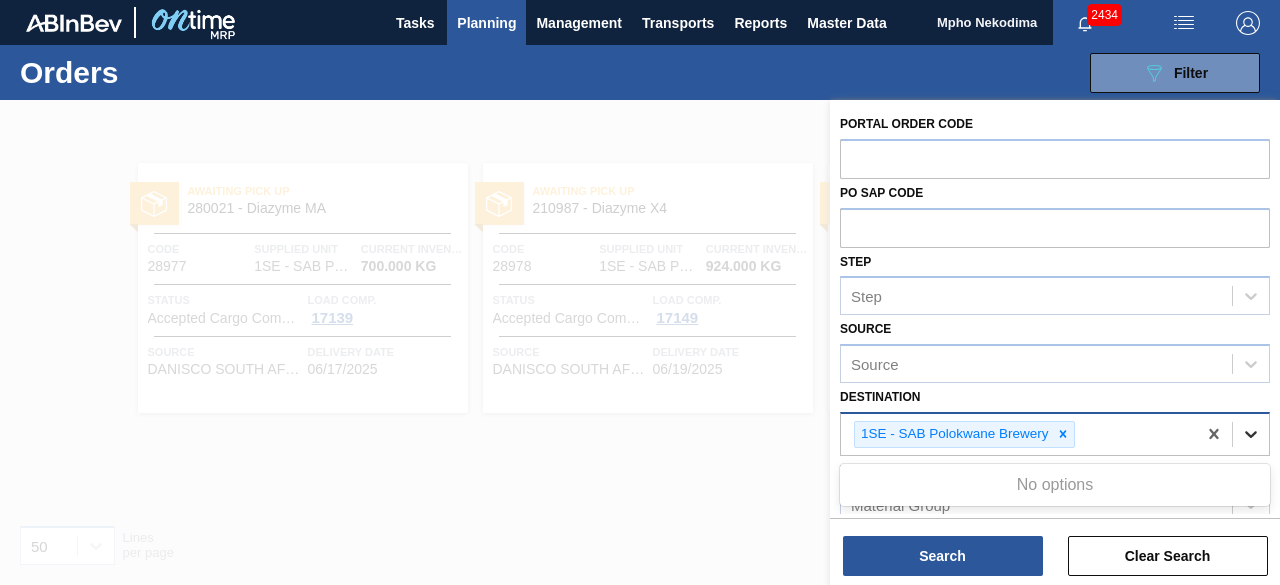click 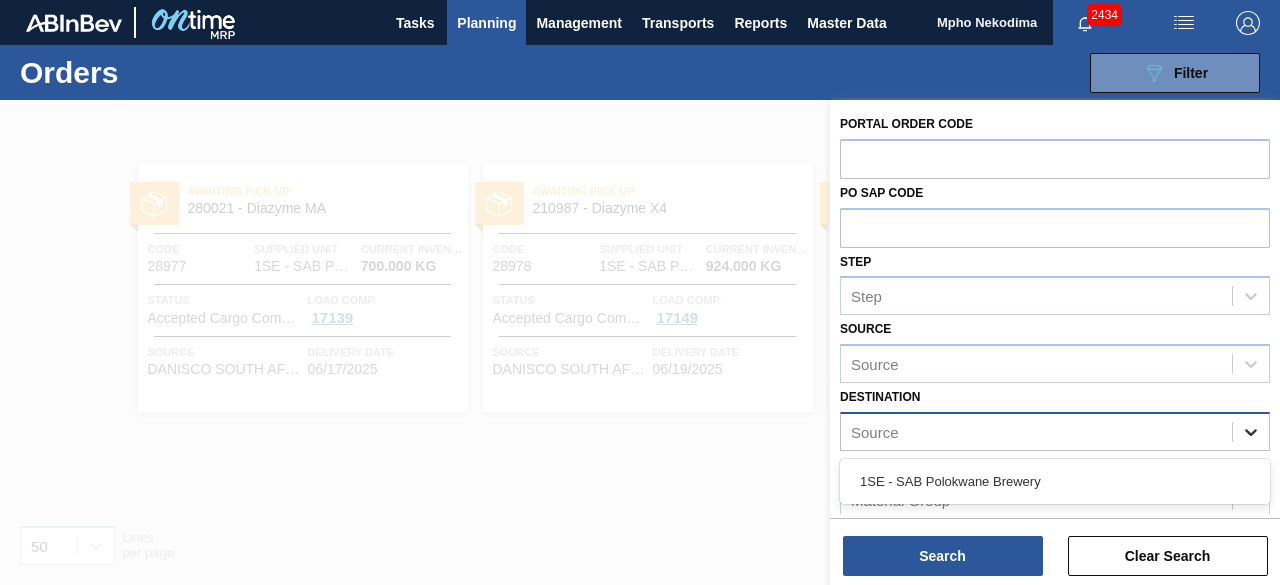 click 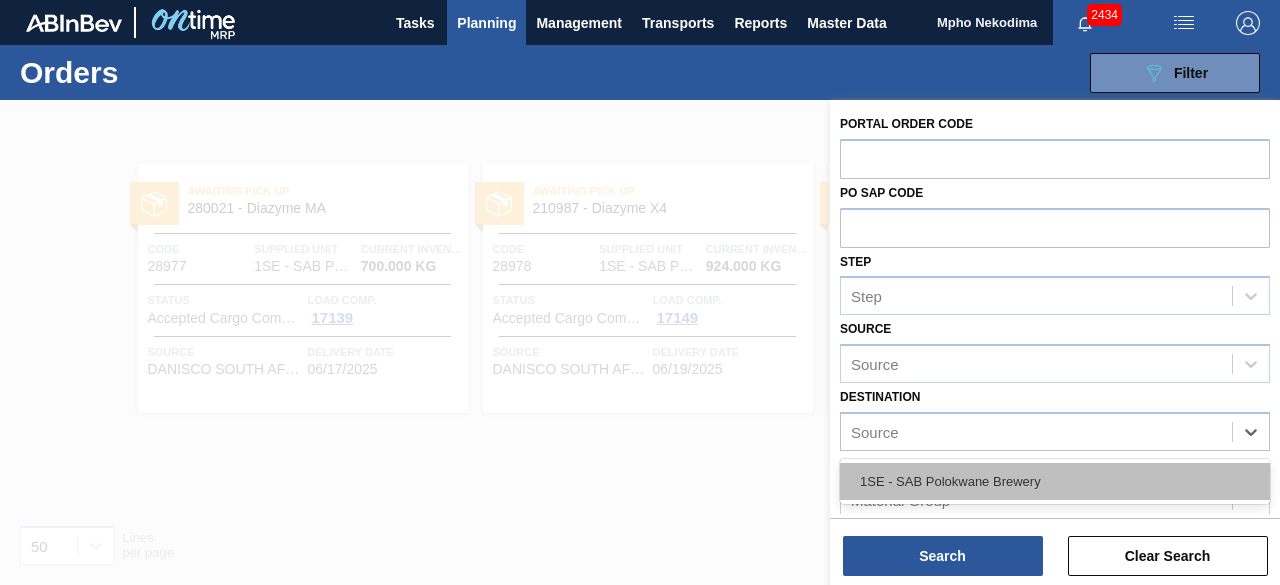 click on "1SE - SAB Polokwane Brewery" at bounding box center (1055, 481) 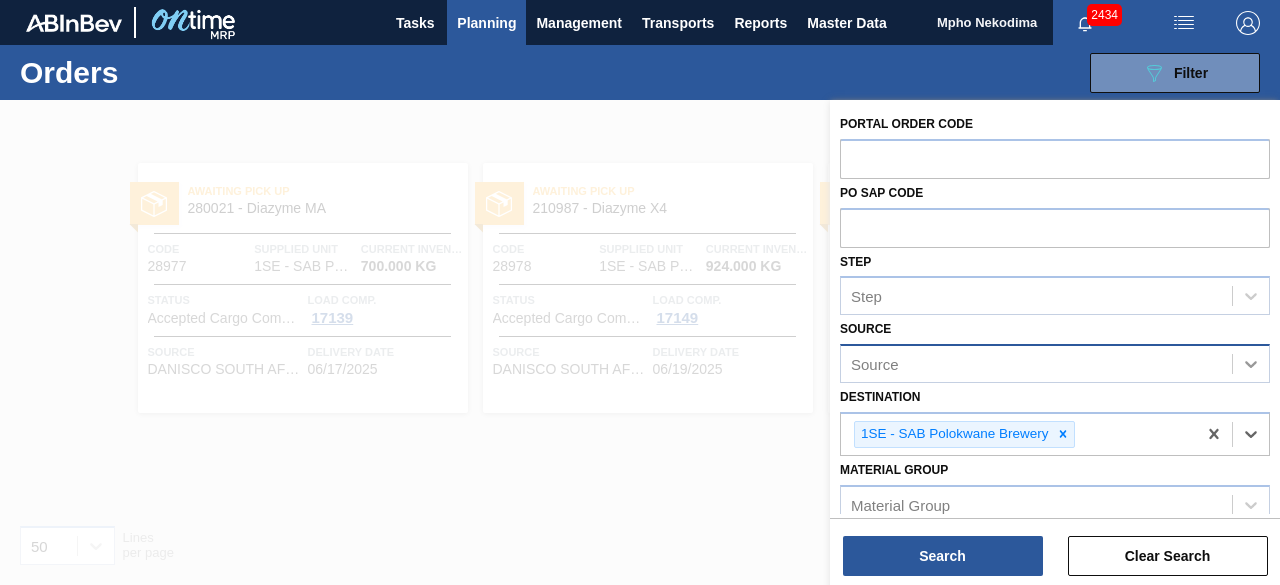 click 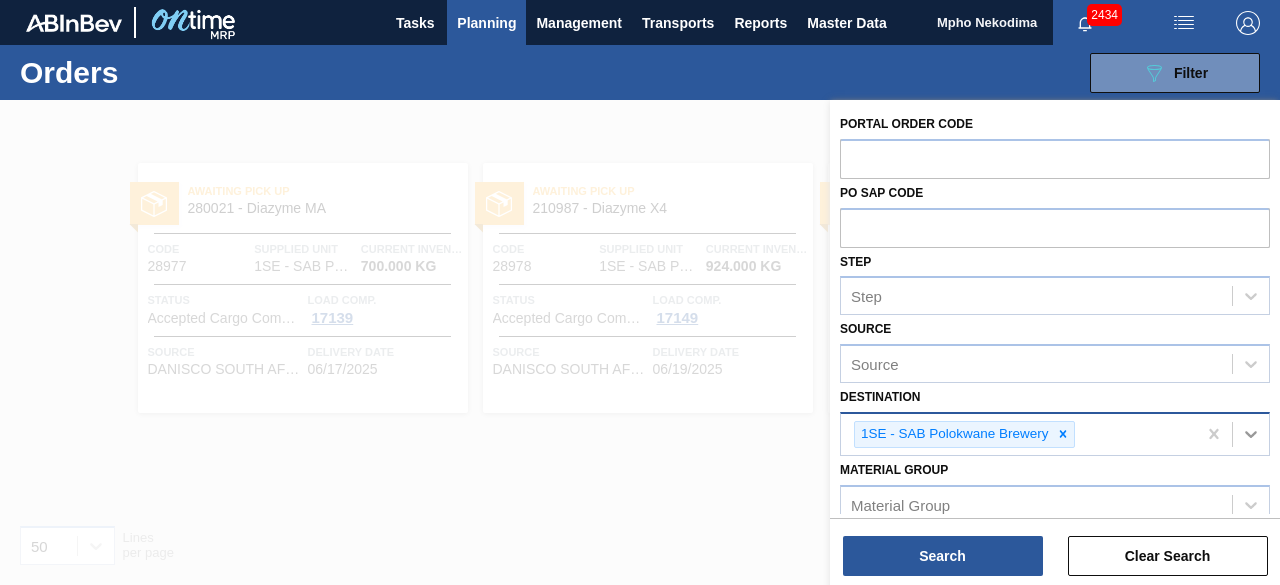 drag, startPoint x: 1267, startPoint y: 427, endPoint x: 1262, endPoint y: 441, distance: 14.866069 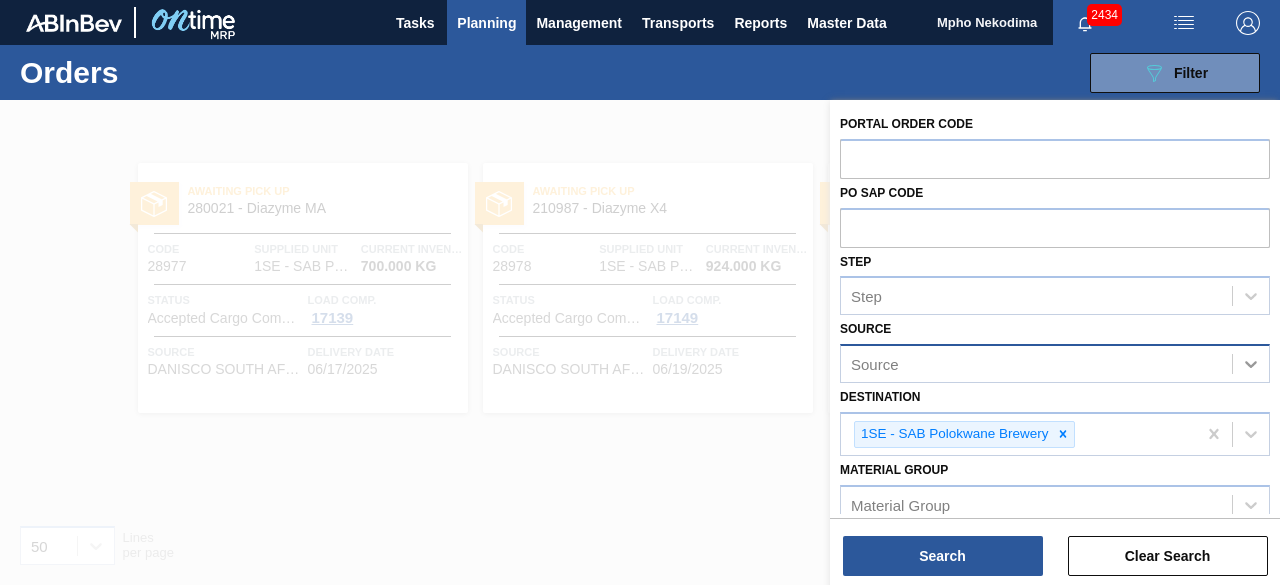 click 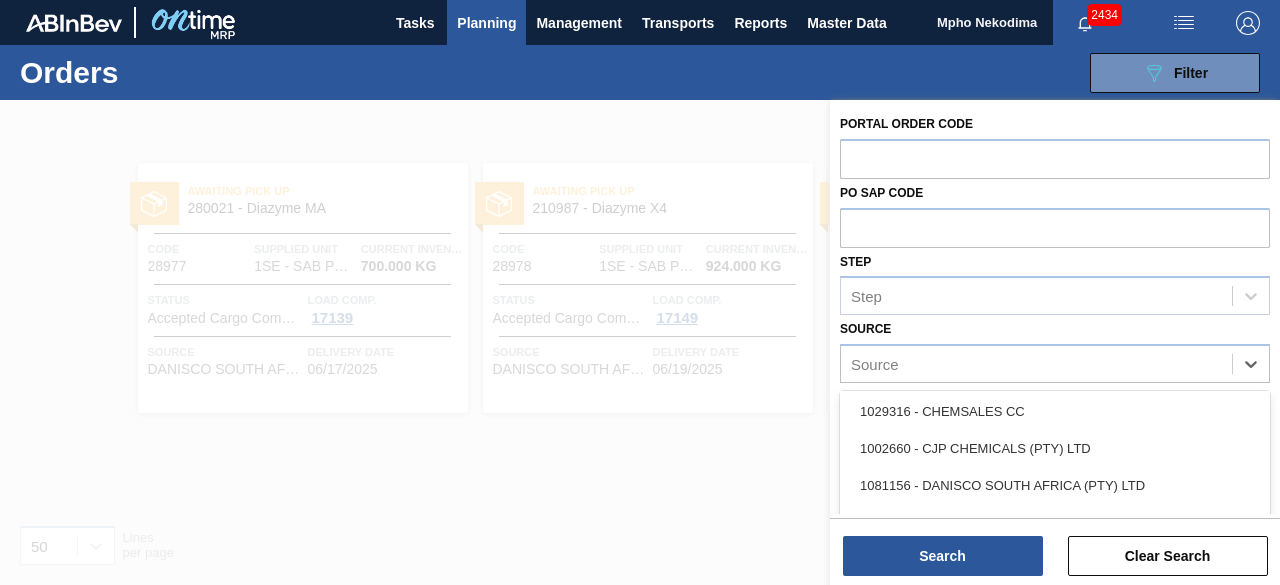 scroll, scrollTop: 104, scrollLeft: 0, axis: vertical 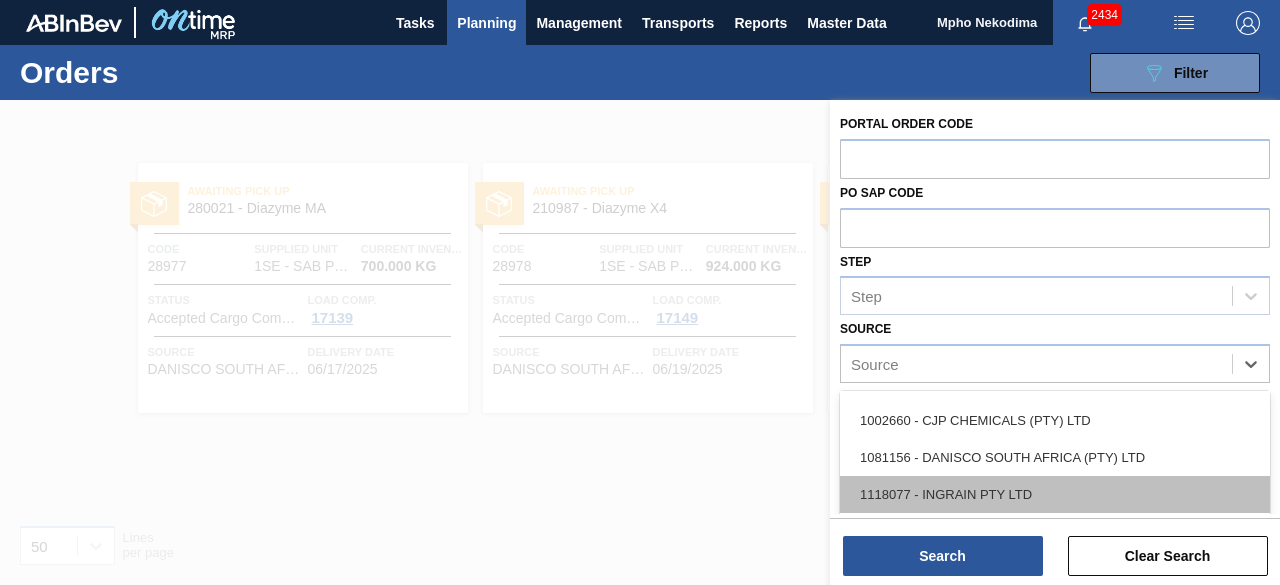 click on "1118077 - INGRAIN PTY LTD" at bounding box center (1055, 494) 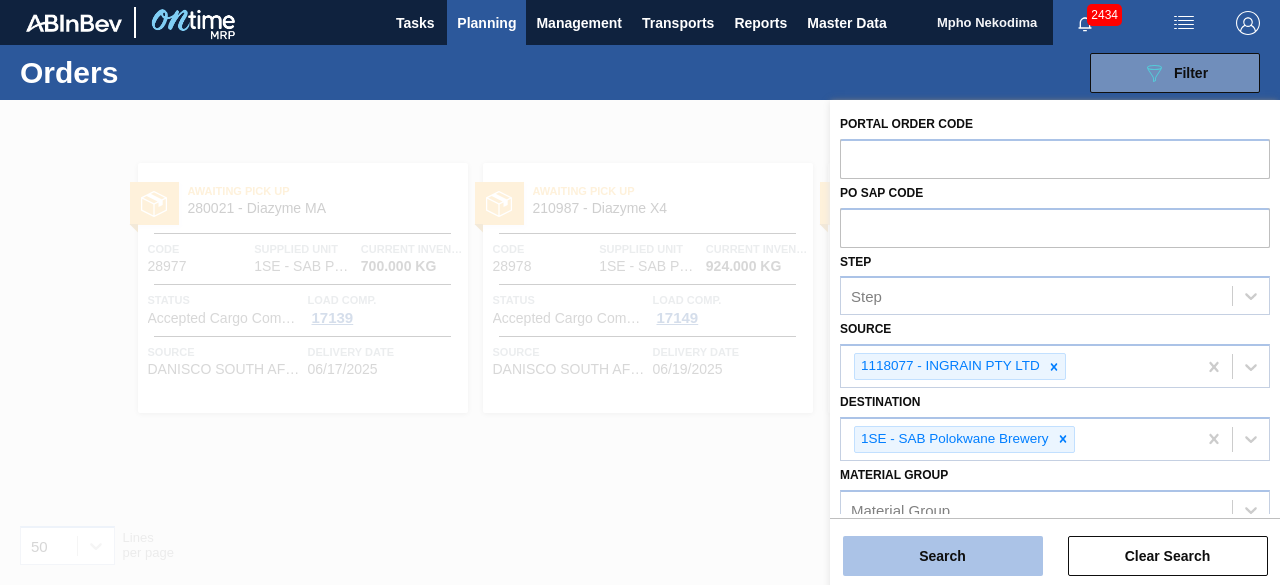 click on "Search" at bounding box center [943, 556] 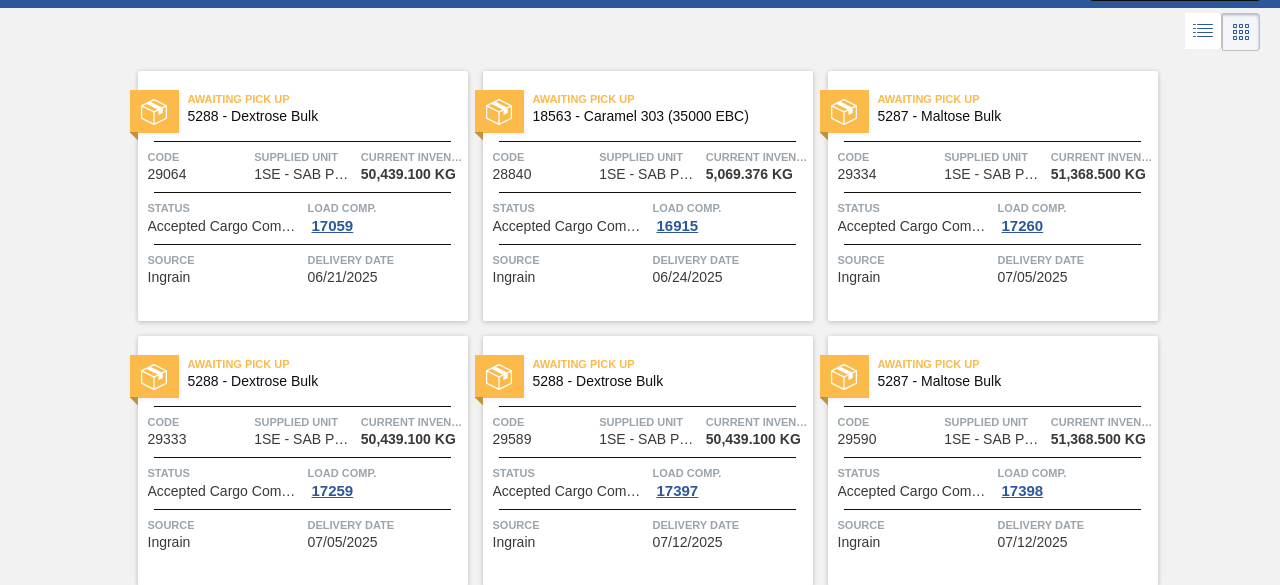 scroll, scrollTop: 0, scrollLeft: 0, axis: both 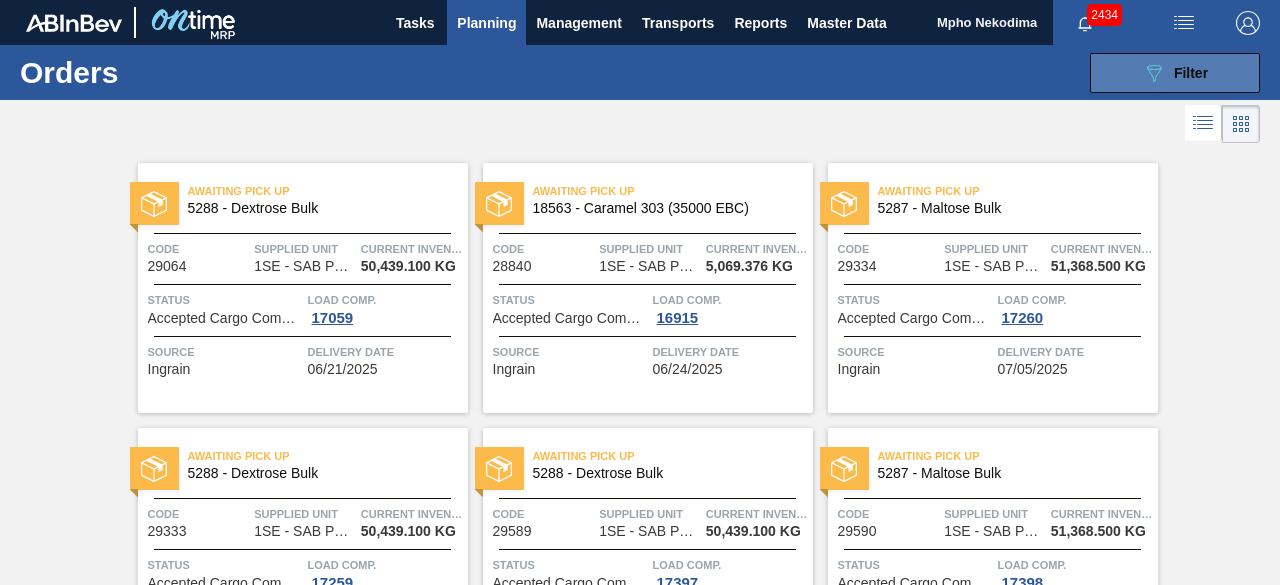 click on "089F7B8B-B2A5-4AFE-B5C0-19BA573D28AC Filter" at bounding box center (1175, 73) 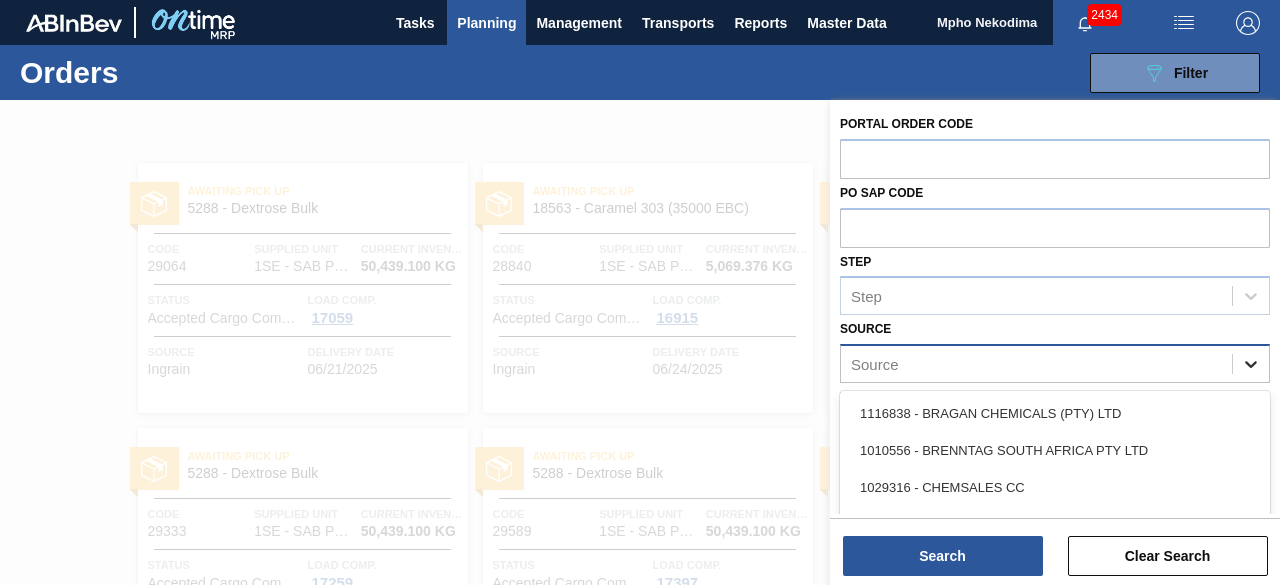 scroll, scrollTop: 113, scrollLeft: 0, axis: vertical 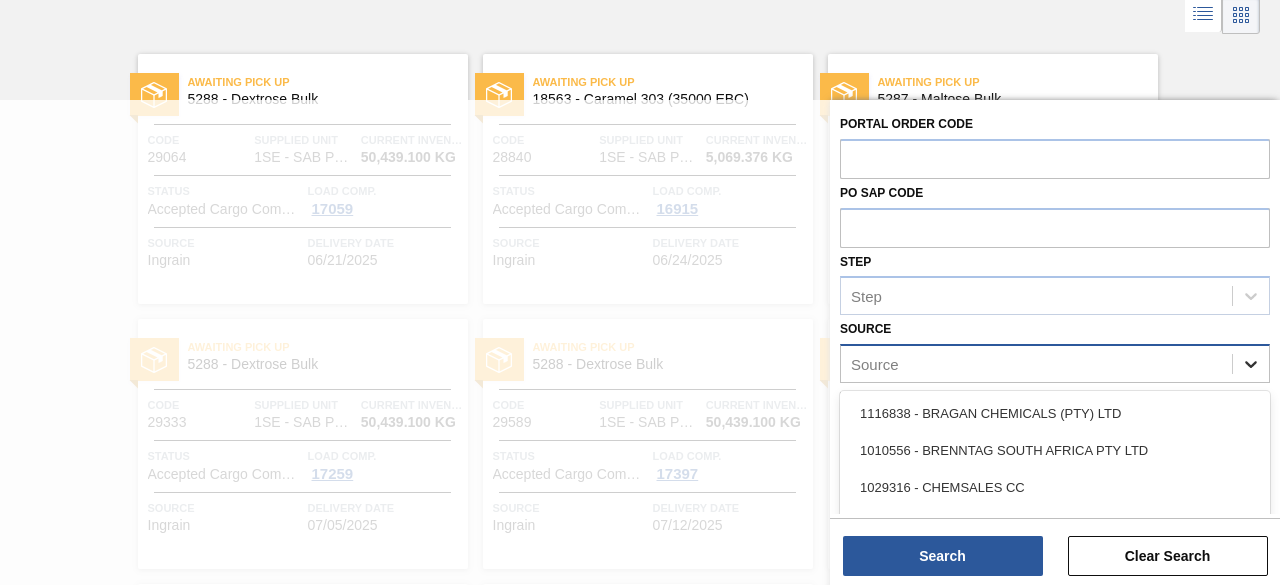 click 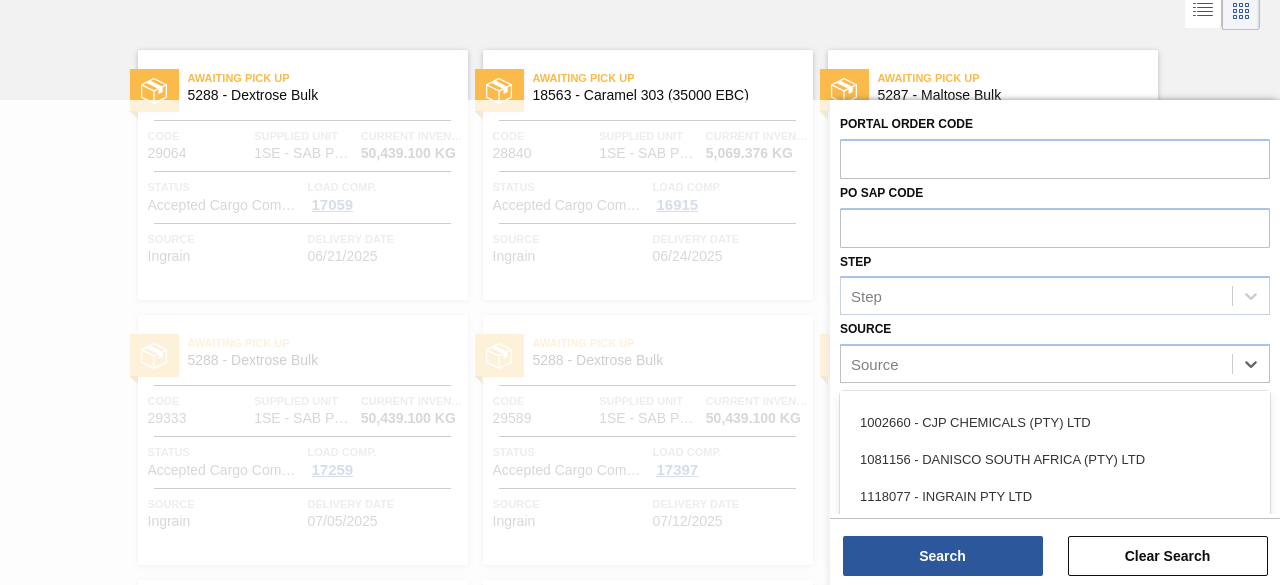 scroll, scrollTop: 126, scrollLeft: 0, axis: vertical 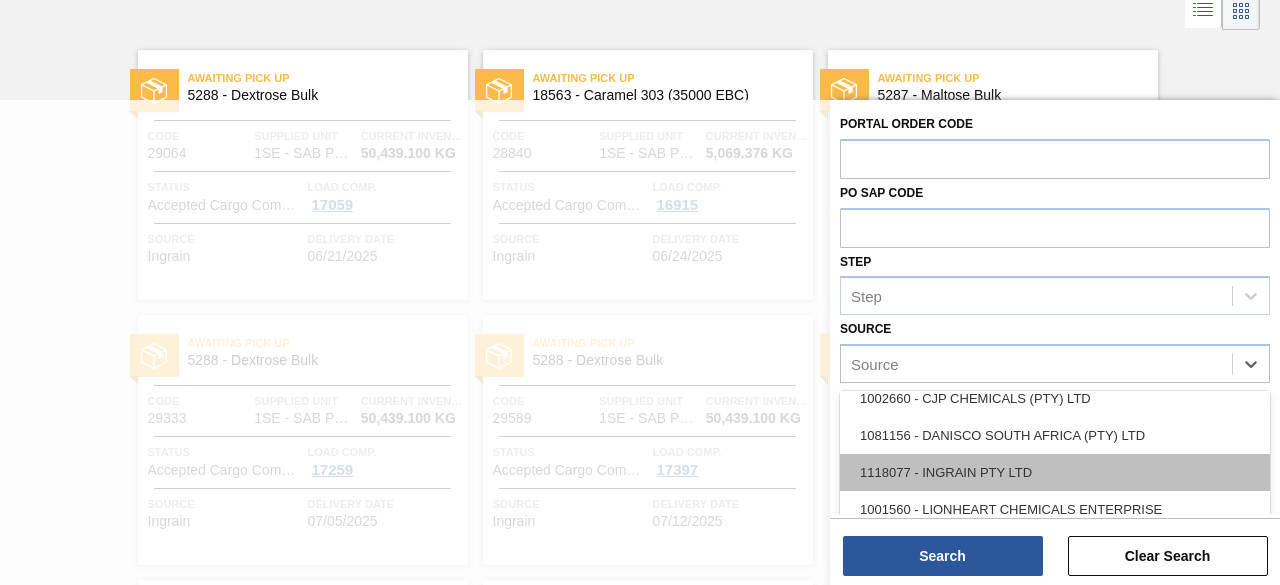 click on "1118077 - INGRAIN PTY LTD" at bounding box center (1055, 472) 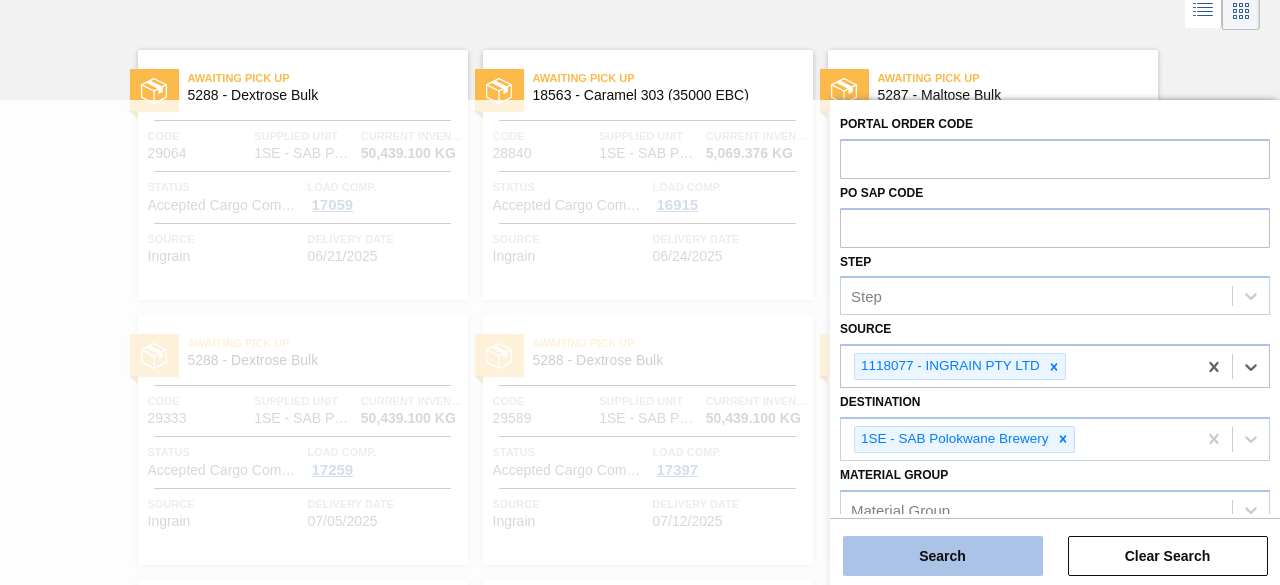 click on "Search" at bounding box center [943, 556] 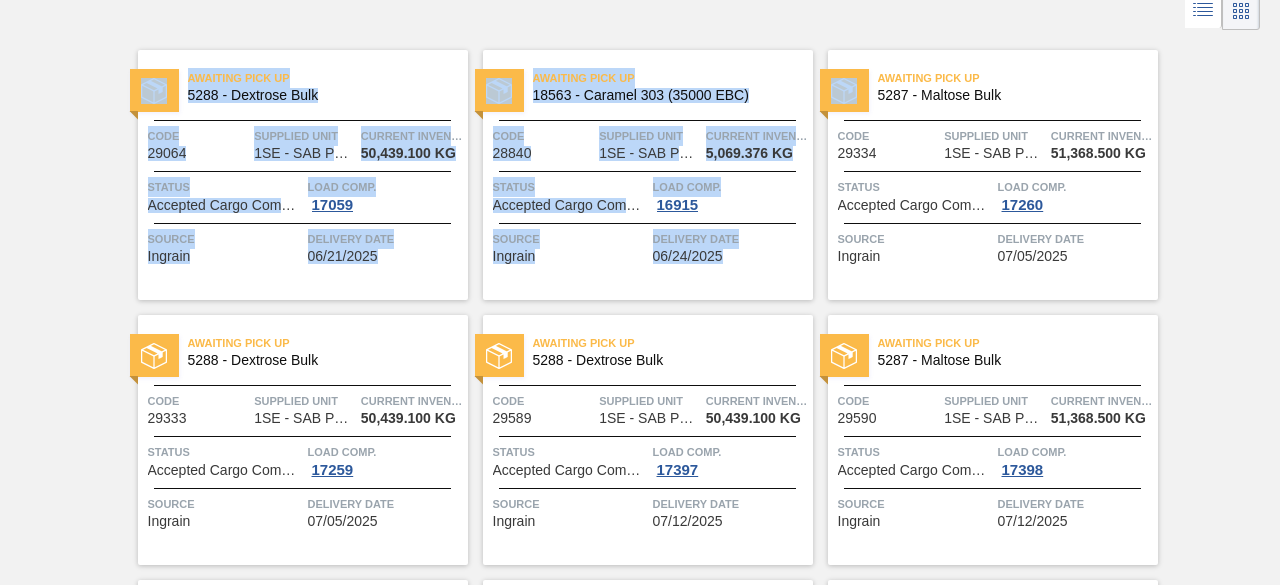 drag, startPoint x: 1276, startPoint y: 95, endPoint x: 1281, endPoint y: 193, distance: 98.12747 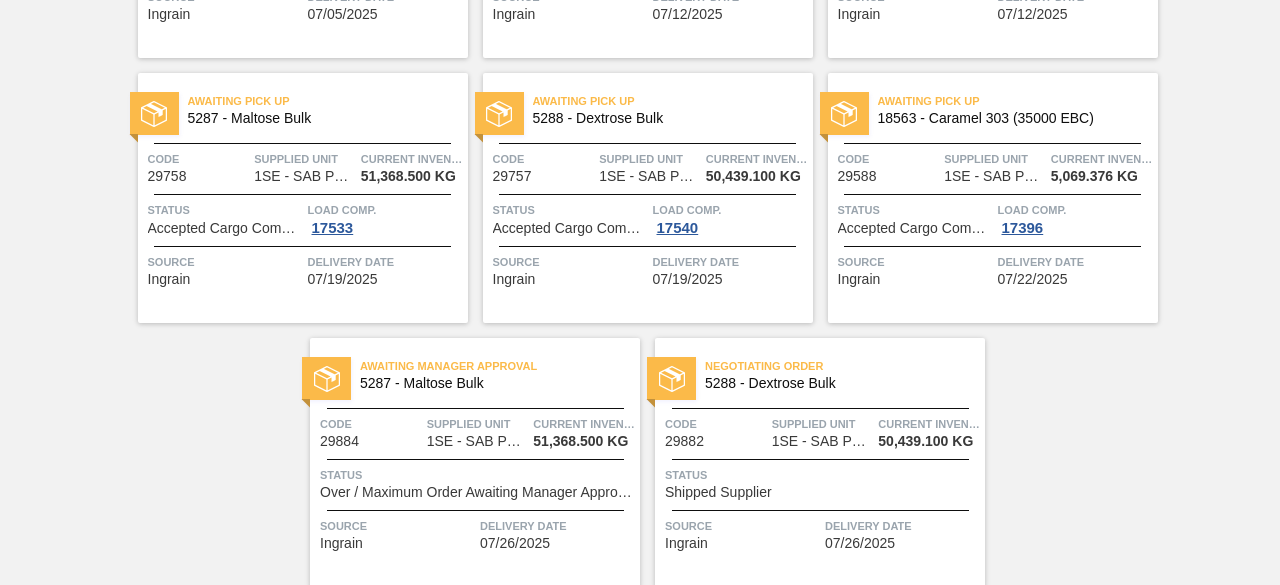 scroll, scrollTop: 640, scrollLeft: 0, axis: vertical 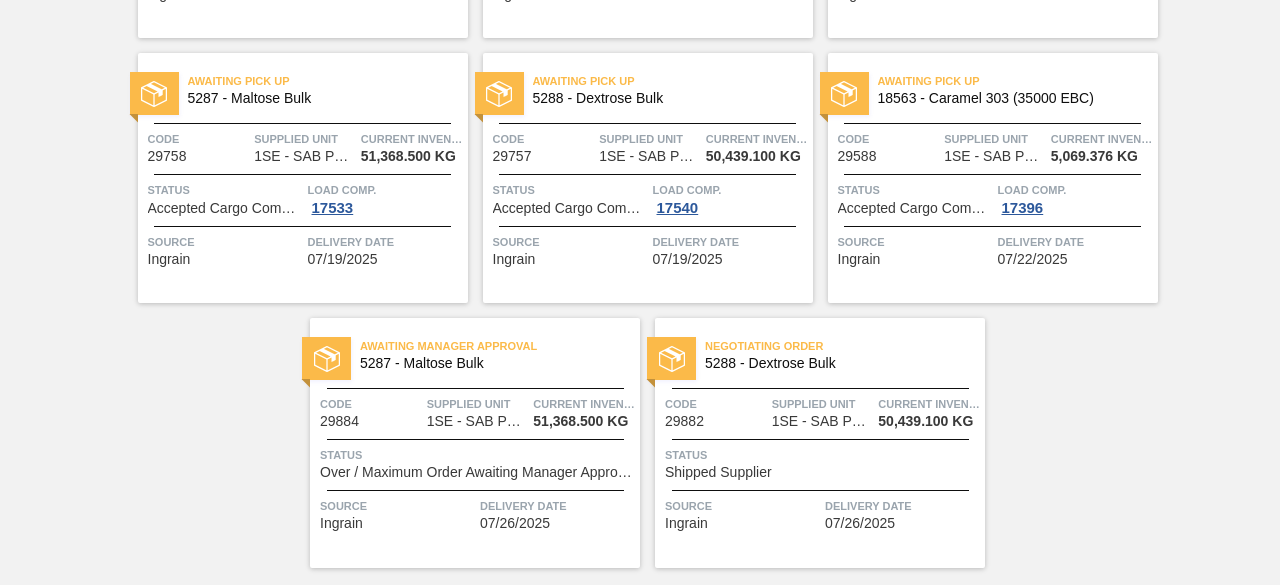 click on "Delivery Date" at bounding box center [902, 506] 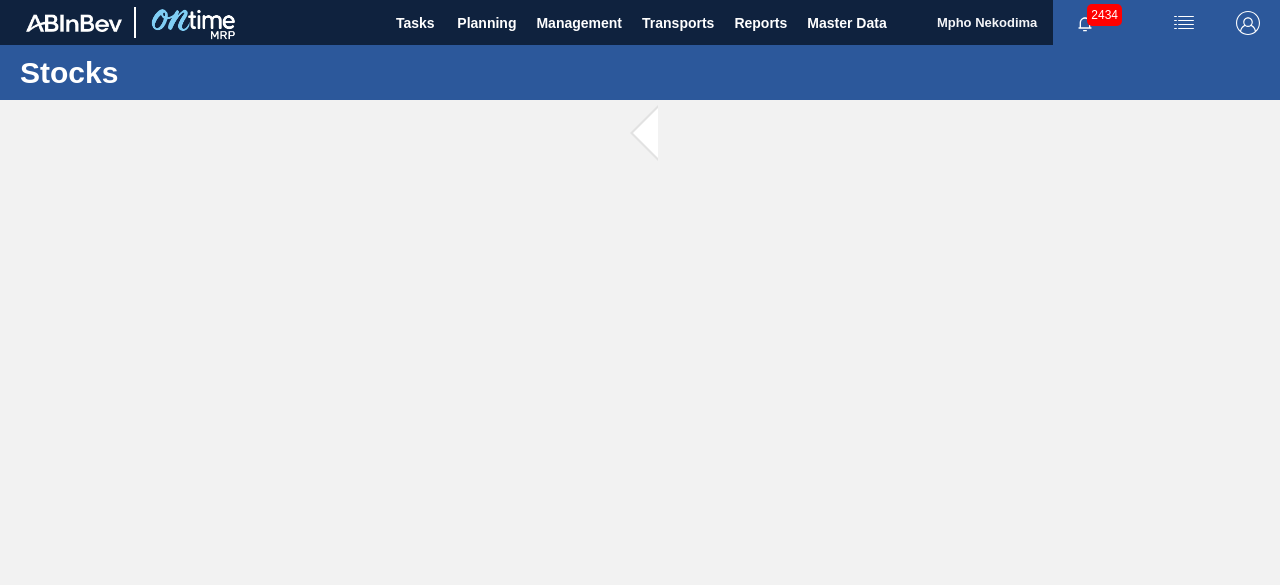 scroll, scrollTop: 0, scrollLeft: 0, axis: both 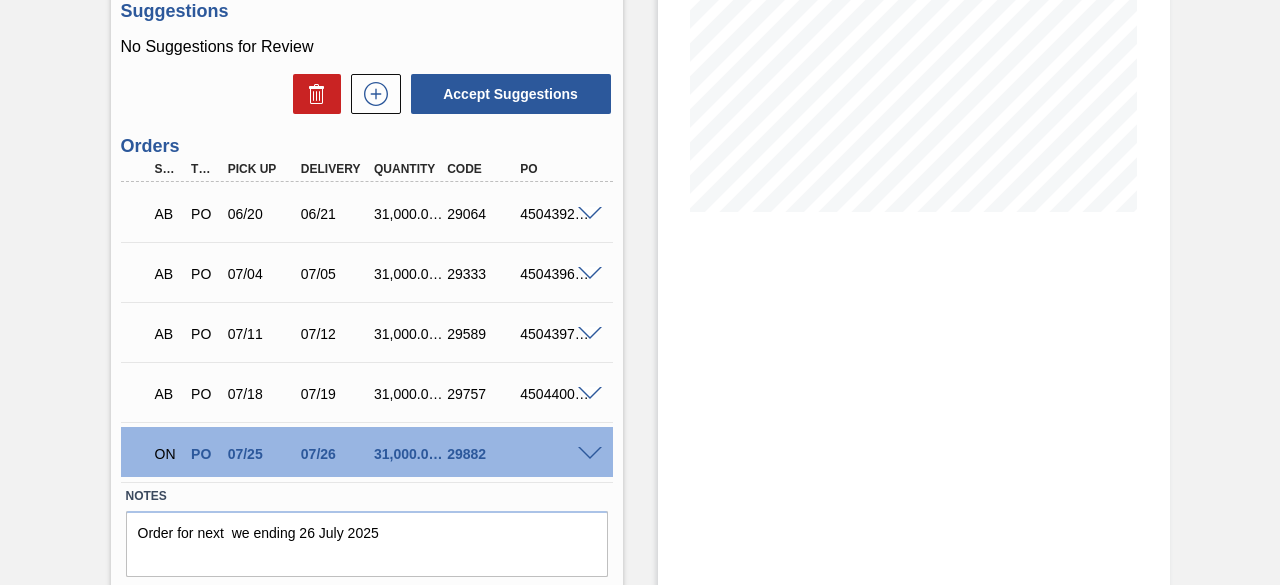click on "Stock From 07/17/2025 to 07/31/2025 Filter 07/19 Stock Projection 164,179.1 SAP Planning 0 Target Point 272,405 Orders 31,000" at bounding box center (914, 186) 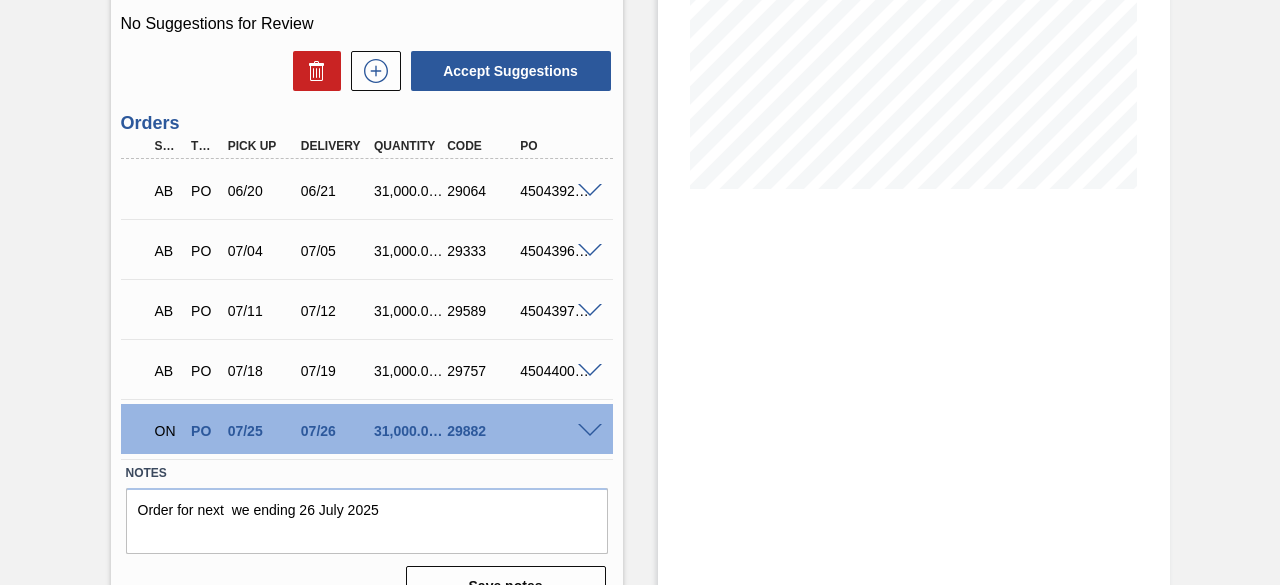 scroll, scrollTop: 397, scrollLeft: 0, axis: vertical 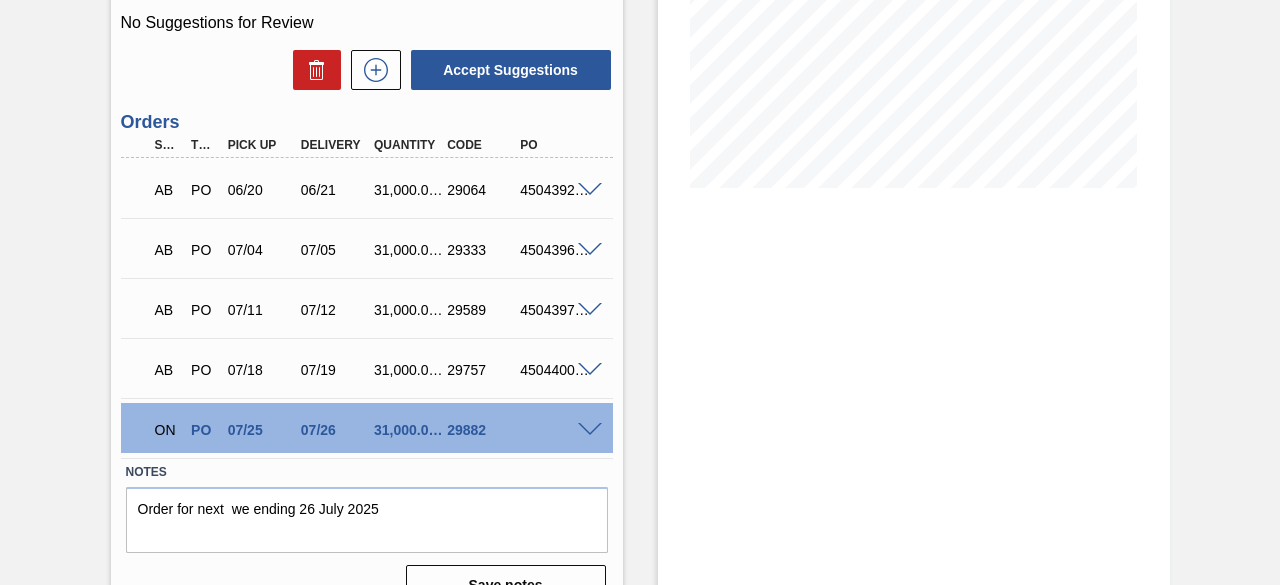 click on "Stock From 07/17/2025 to 07/31/2025 Filter 07/19 Stock Projection 164,179.1 SAP Planning 0 Target Point 272,405 Orders 31,000" at bounding box center (914, 162) 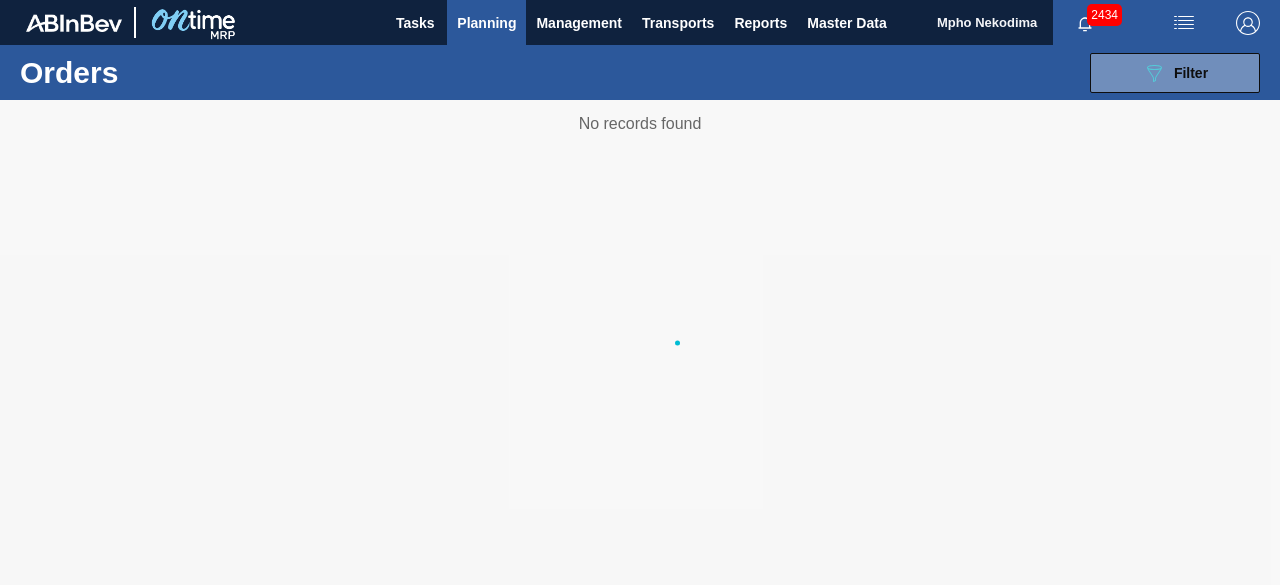 scroll, scrollTop: 0, scrollLeft: 0, axis: both 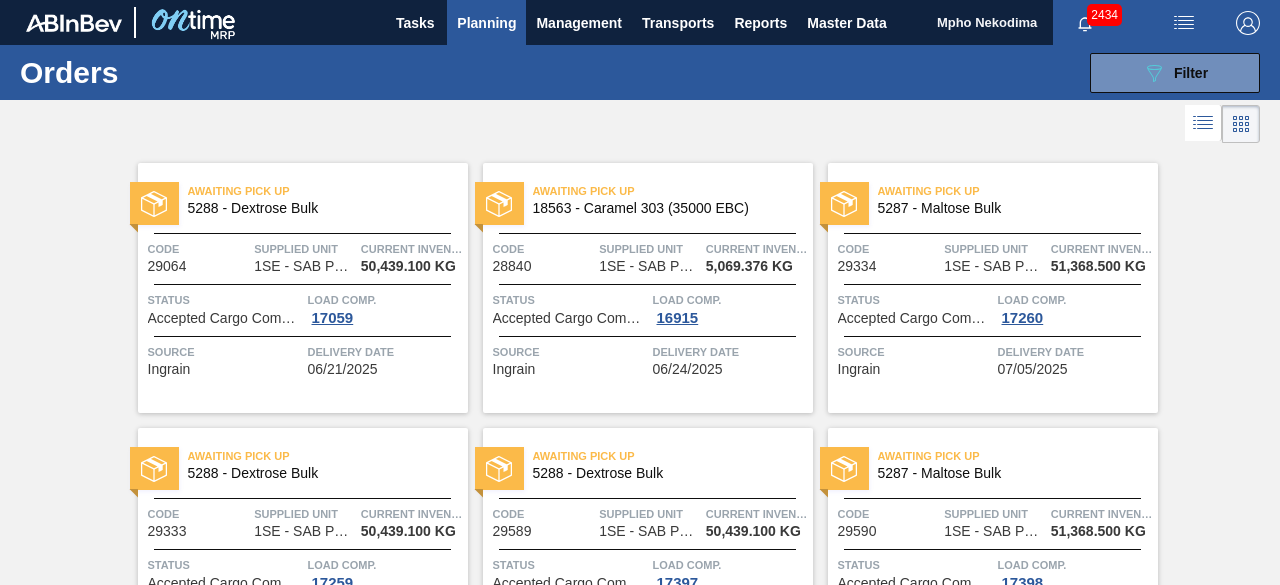 drag, startPoint x: 1274, startPoint y: 197, endPoint x: 1274, endPoint y: 279, distance: 82 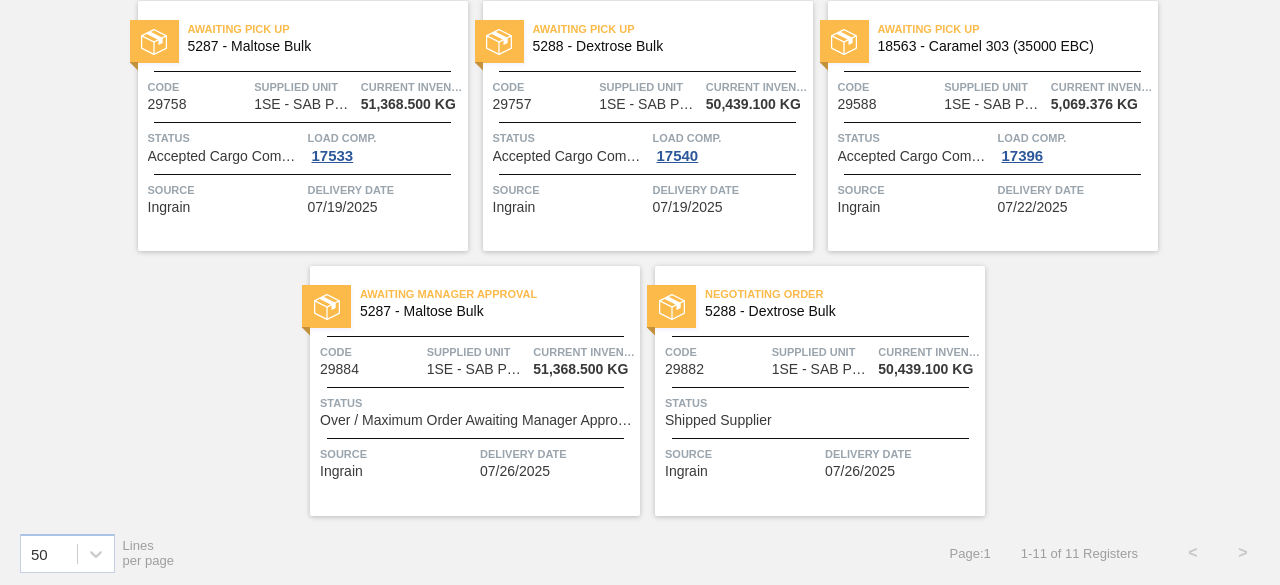 scroll, scrollTop: 696, scrollLeft: 0, axis: vertical 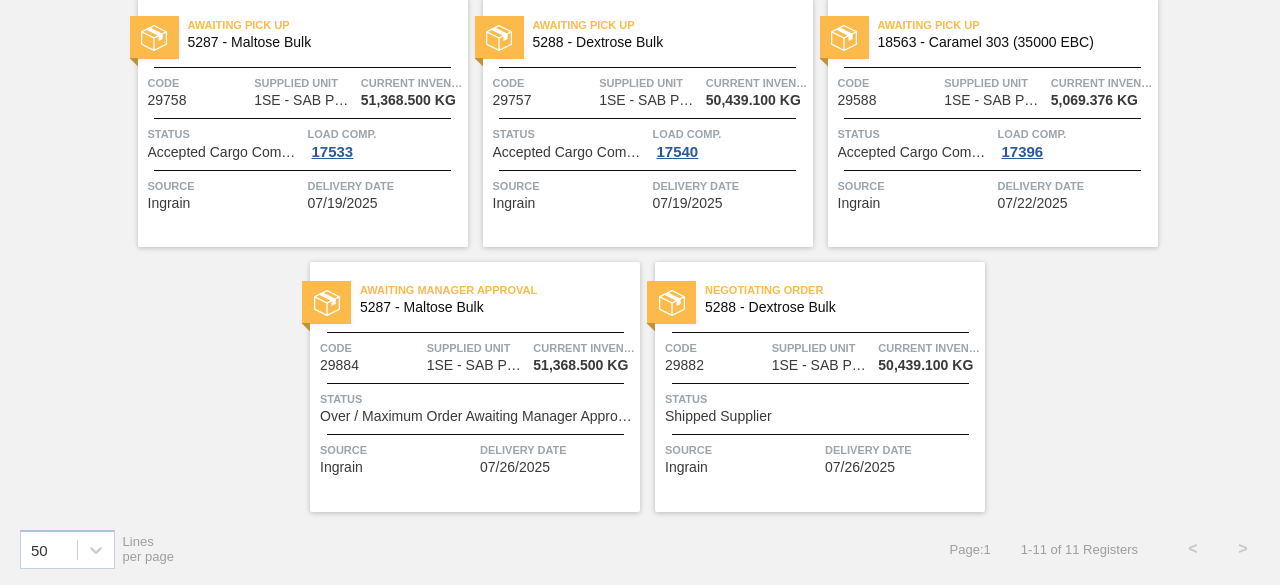 click on "Delivery Date" at bounding box center [557, 450] 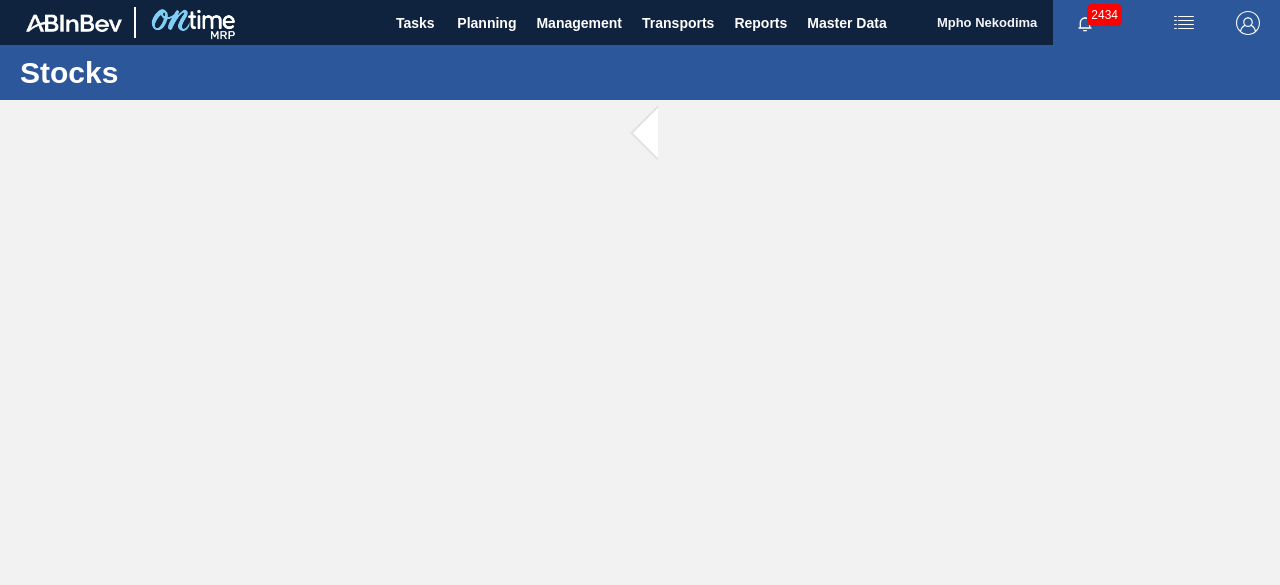 scroll, scrollTop: 0, scrollLeft: 0, axis: both 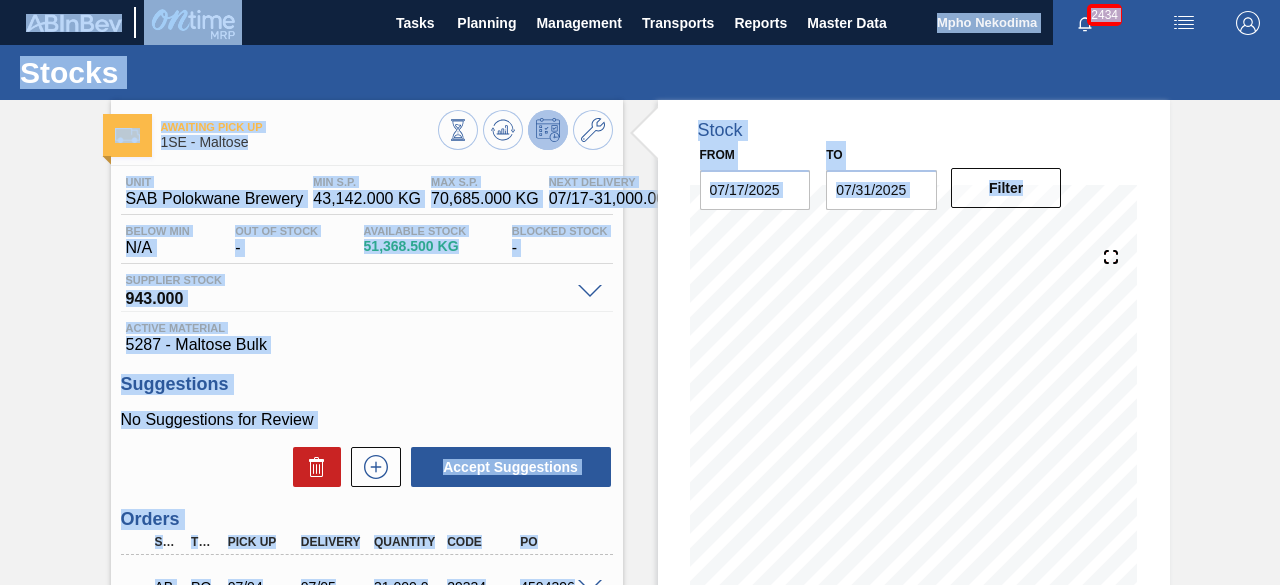 drag, startPoint x: 1276, startPoint y: 323, endPoint x: 1294, endPoint y: 443, distance: 121.34249 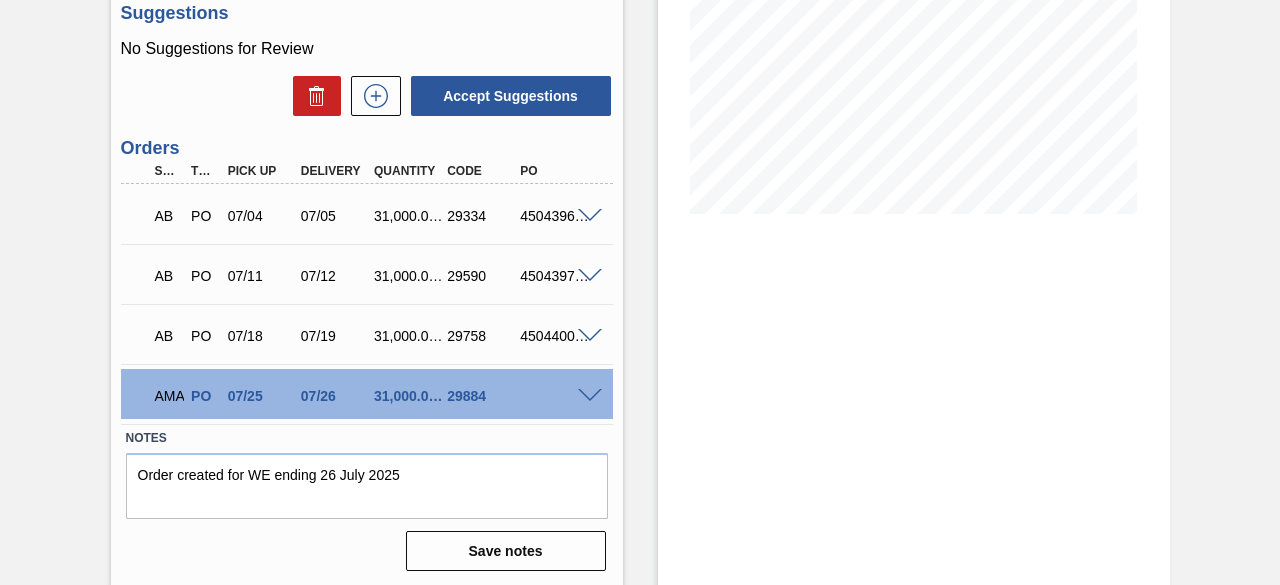scroll, scrollTop: 376, scrollLeft: 0, axis: vertical 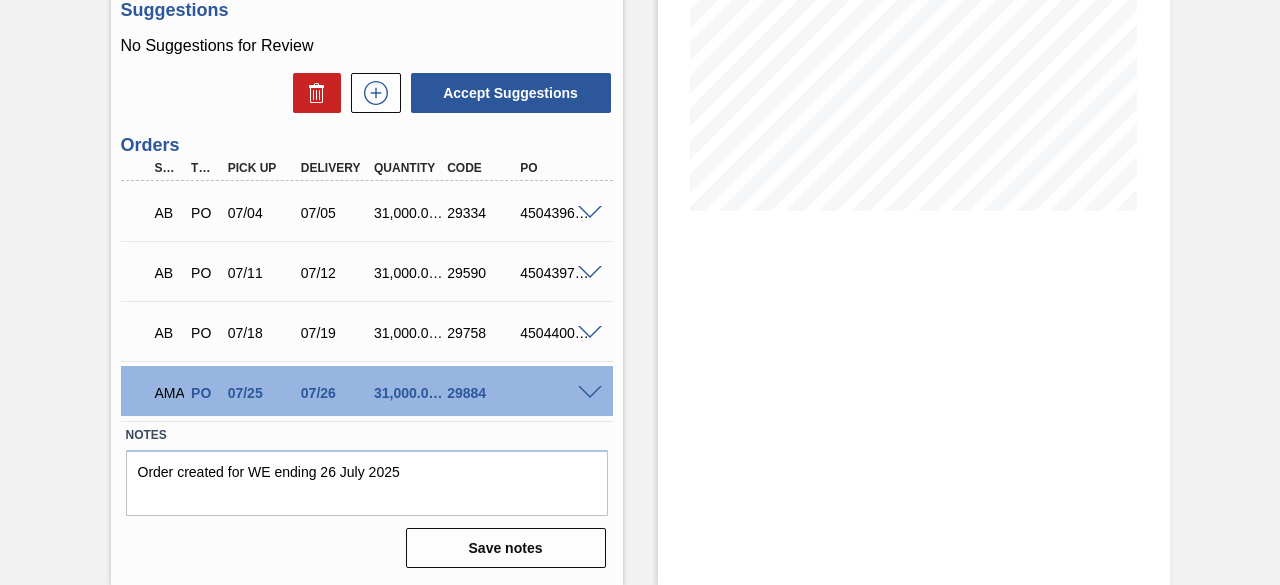 drag, startPoint x: 980, startPoint y: 365, endPoint x: 962, endPoint y: 361, distance: 18.439089 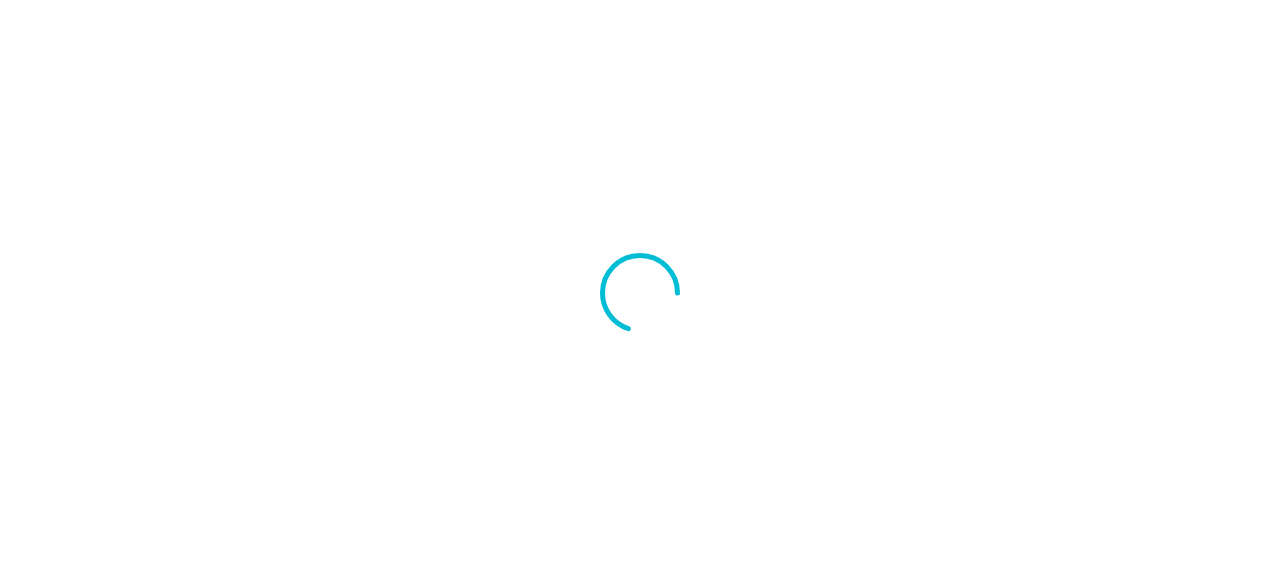 scroll, scrollTop: 0, scrollLeft: 0, axis: both 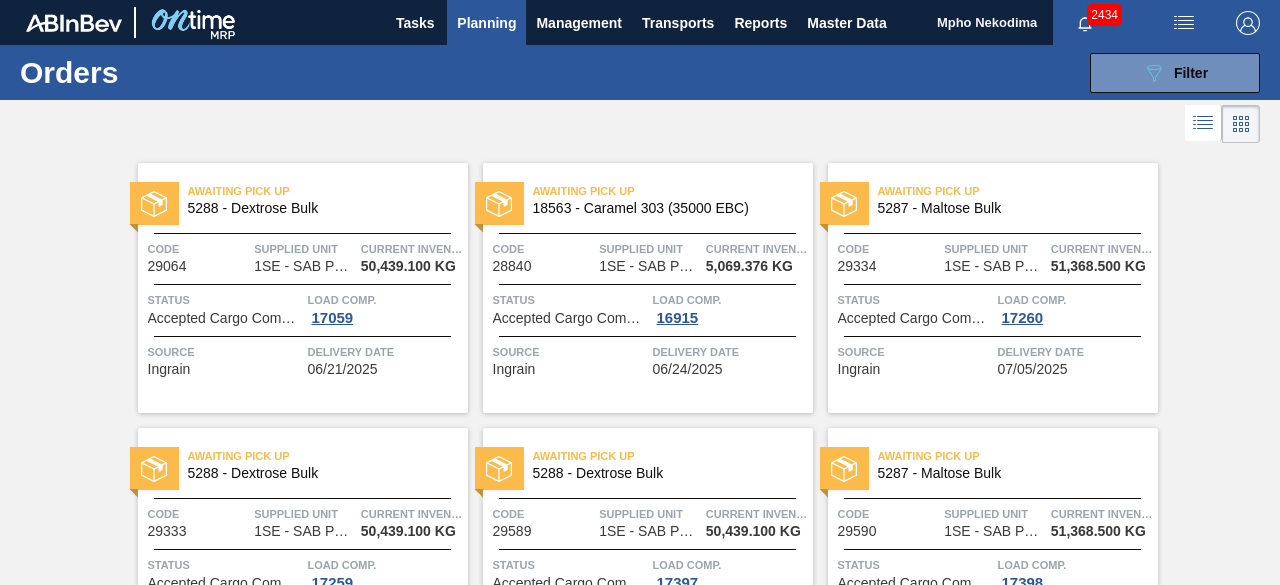 drag, startPoint x: 1276, startPoint y: 185, endPoint x: 1276, endPoint y: 241, distance: 56 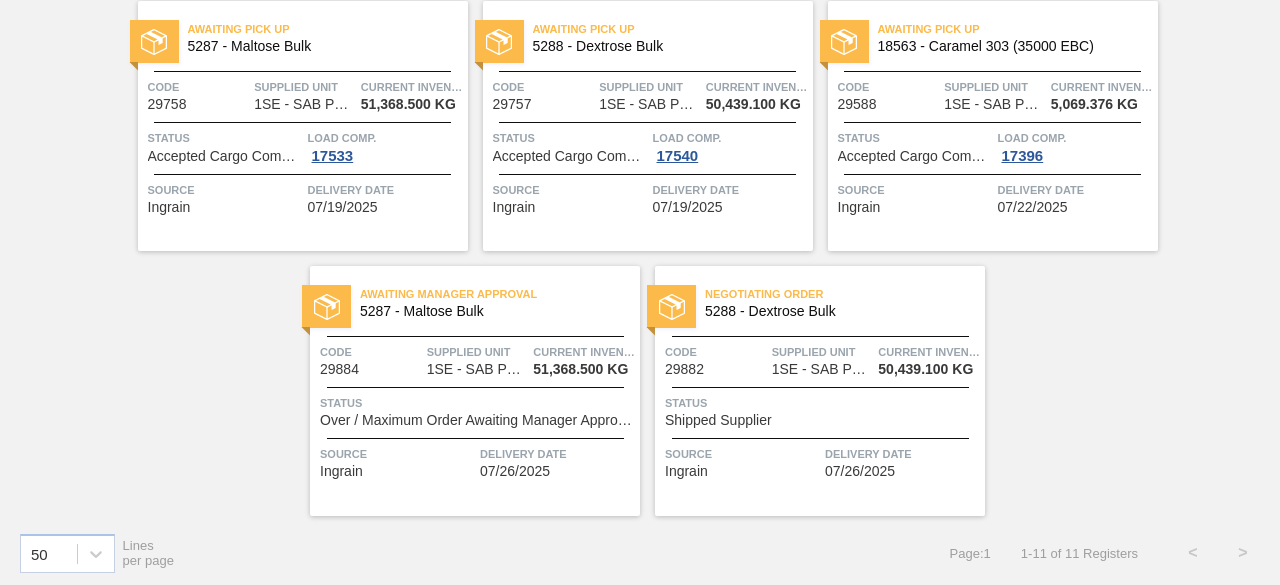 scroll, scrollTop: 696, scrollLeft: 0, axis: vertical 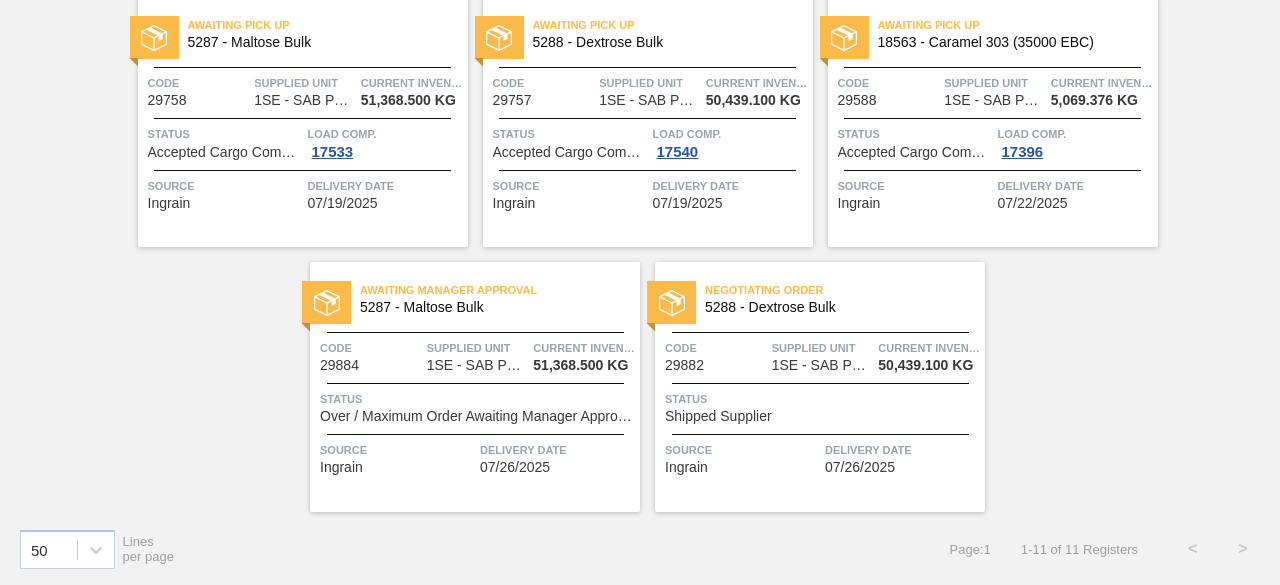 click on "07/26/2025" at bounding box center (860, 467) 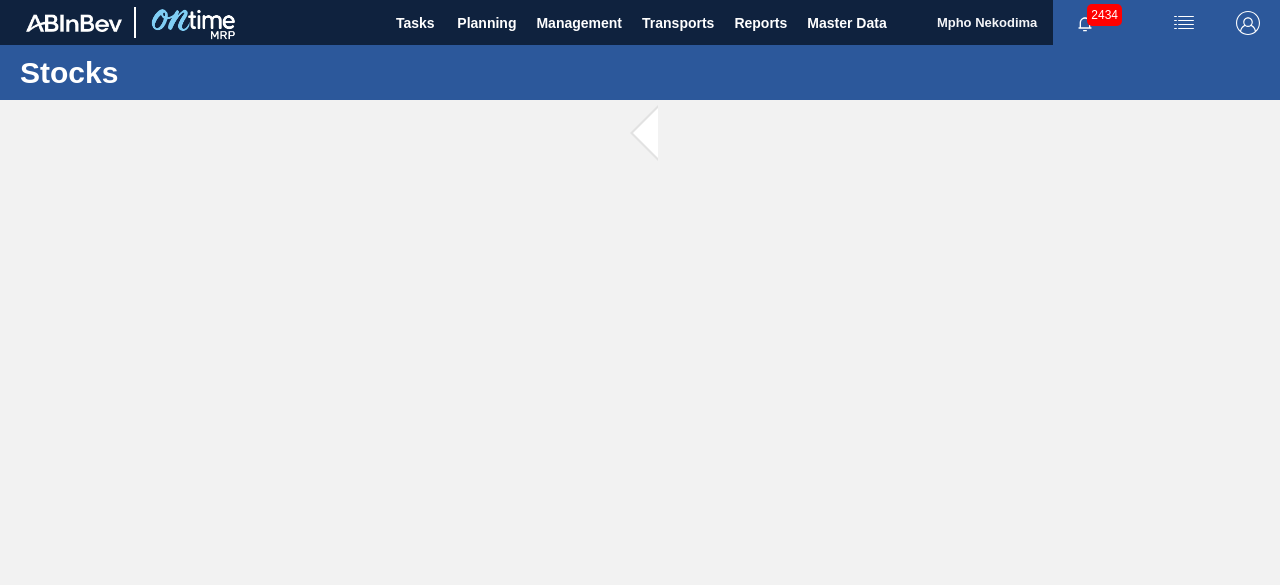 scroll, scrollTop: 0, scrollLeft: 0, axis: both 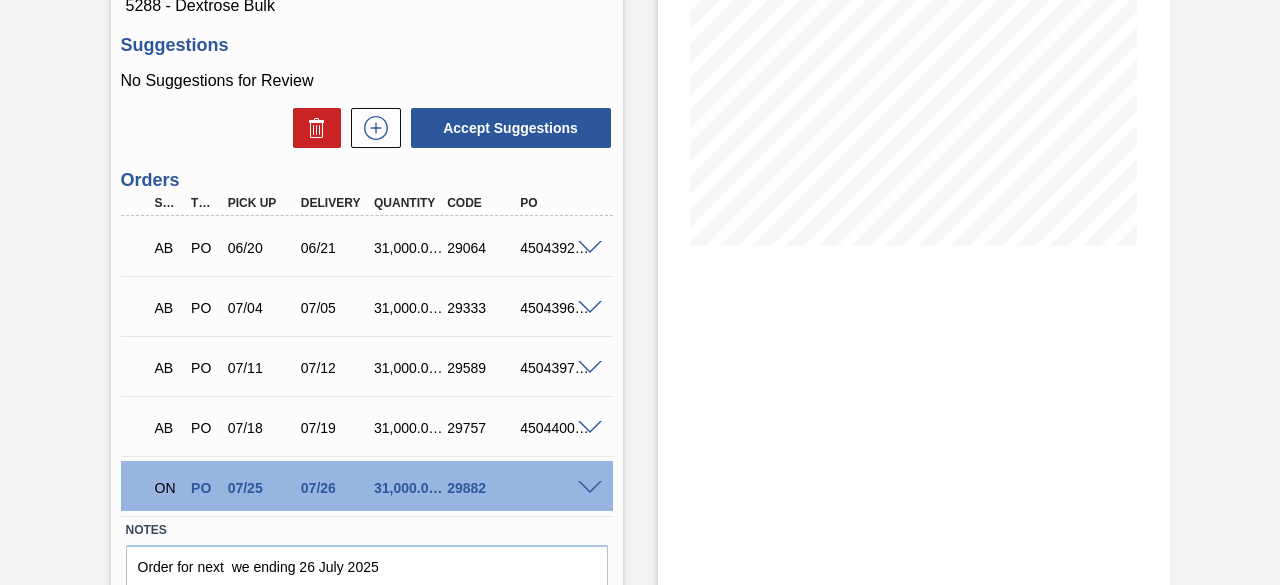 click at bounding box center (590, 308) 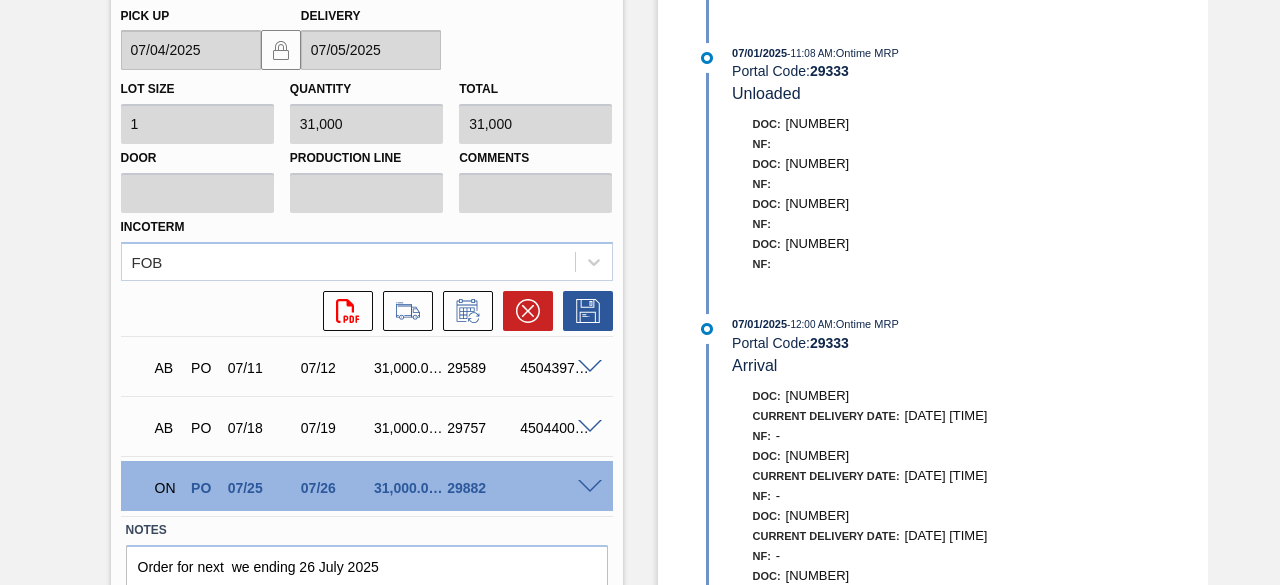 scroll, scrollTop: 840, scrollLeft: 0, axis: vertical 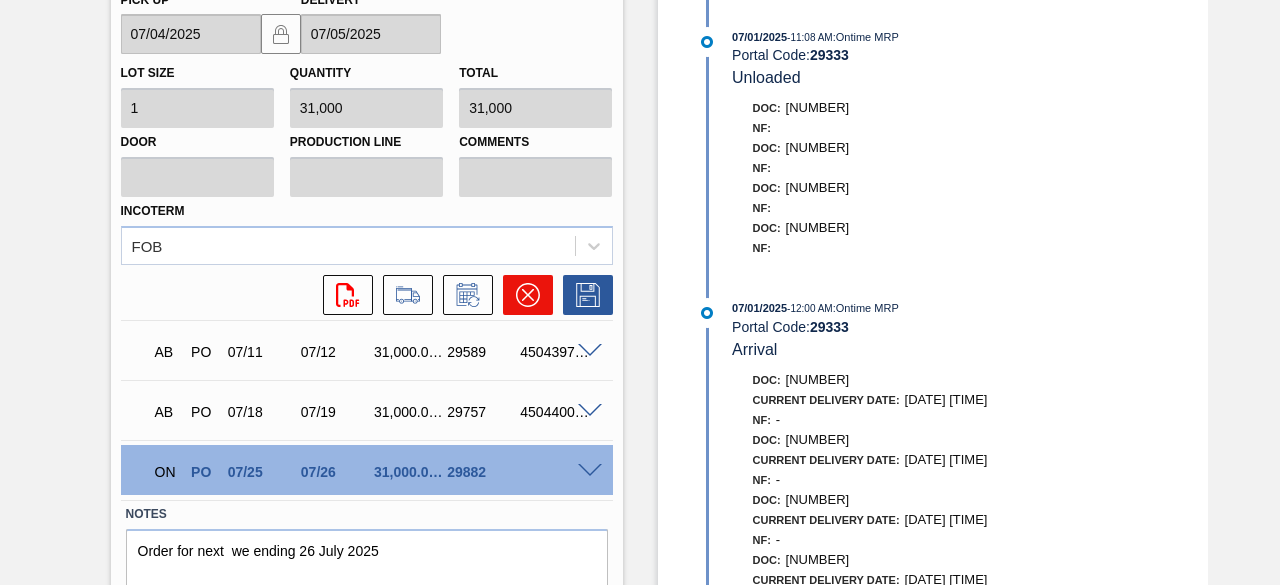 click 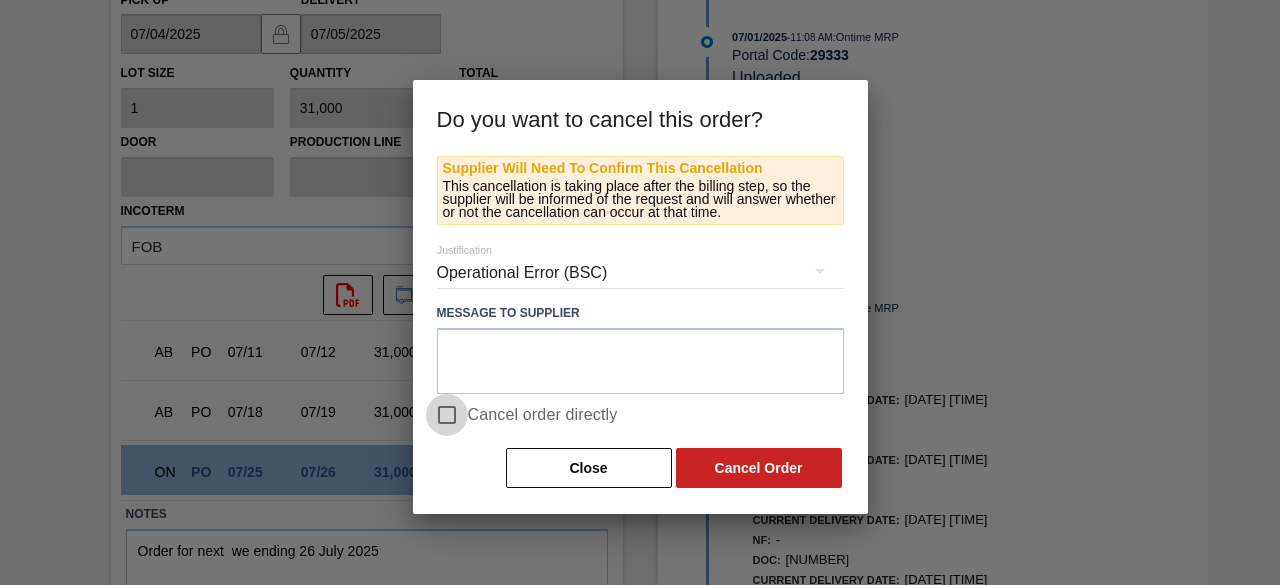 click on "Cancel order directly" at bounding box center [447, 415] 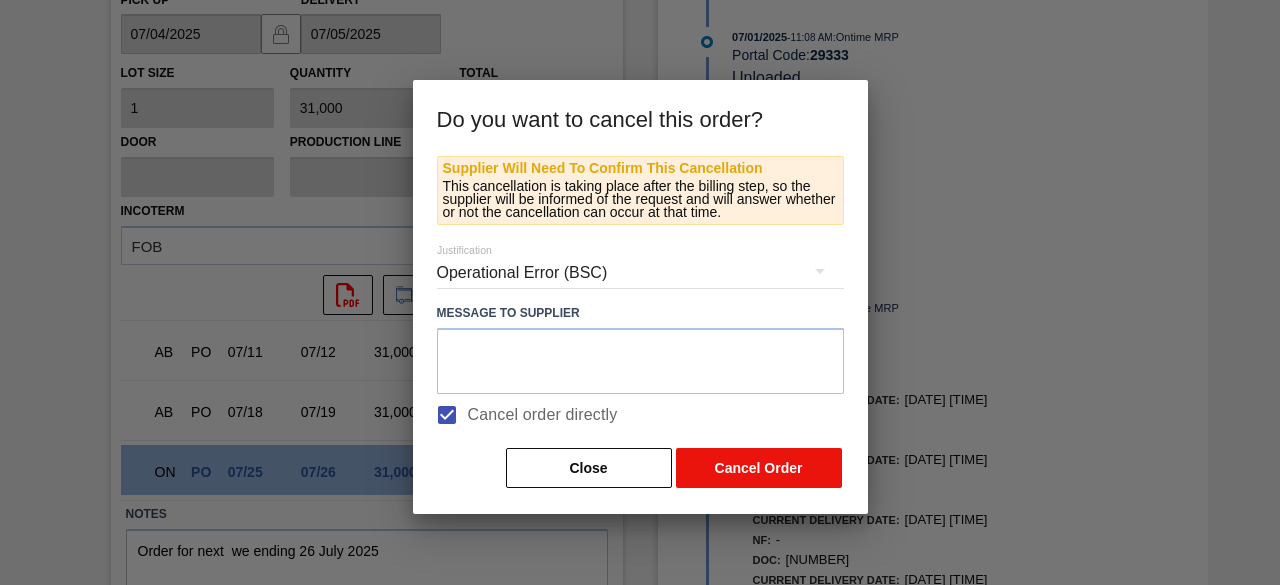 click on "Cancel Order" at bounding box center [759, 468] 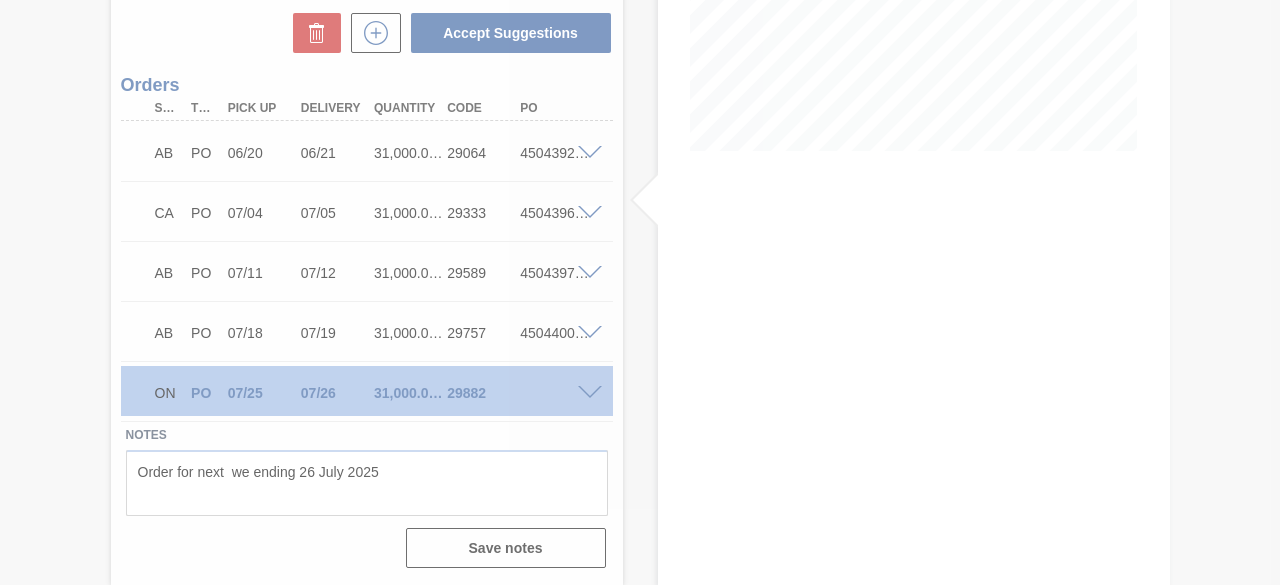 scroll, scrollTop: 436, scrollLeft: 0, axis: vertical 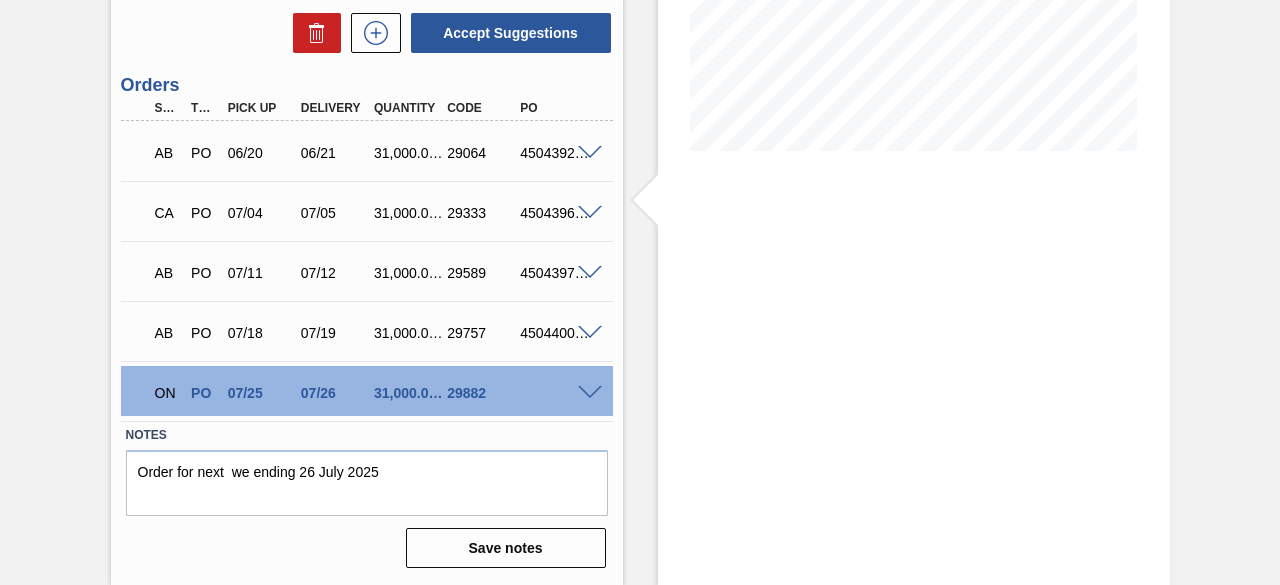 click at bounding box center (593, 271) 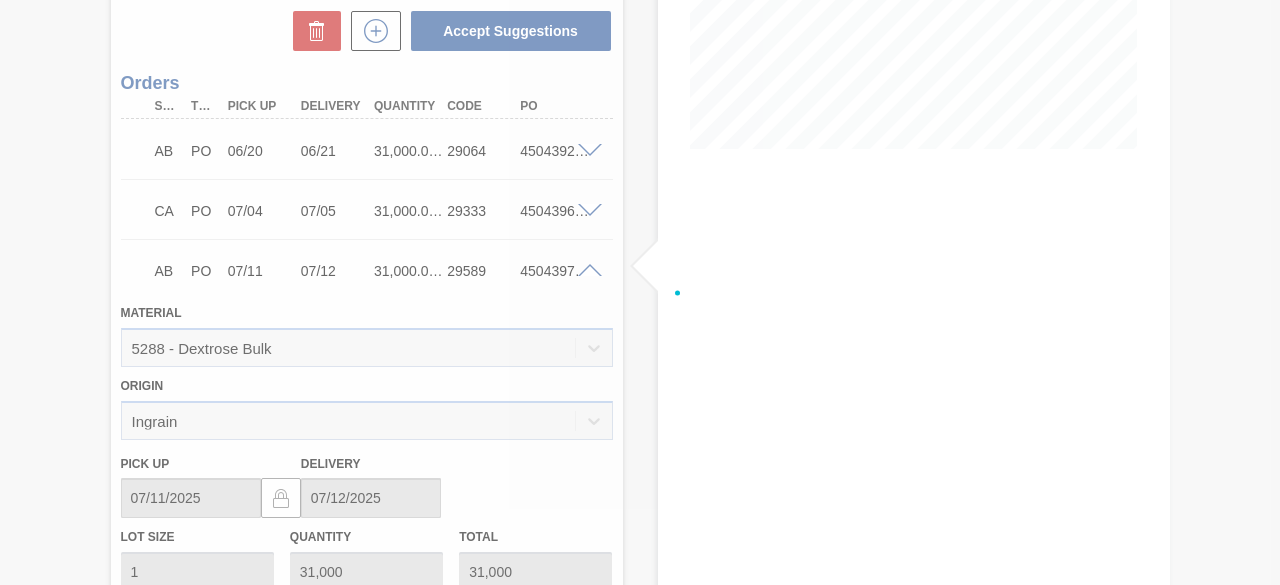 scroll, scrollTop: 840, scrollLeft: 0, axis: vertical 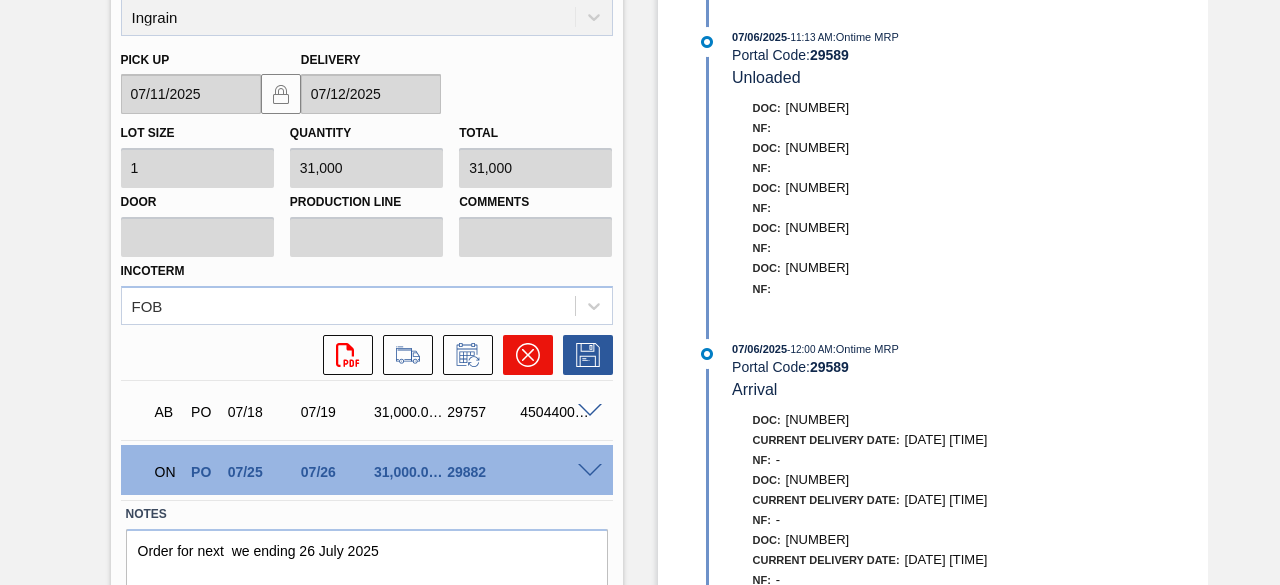 click 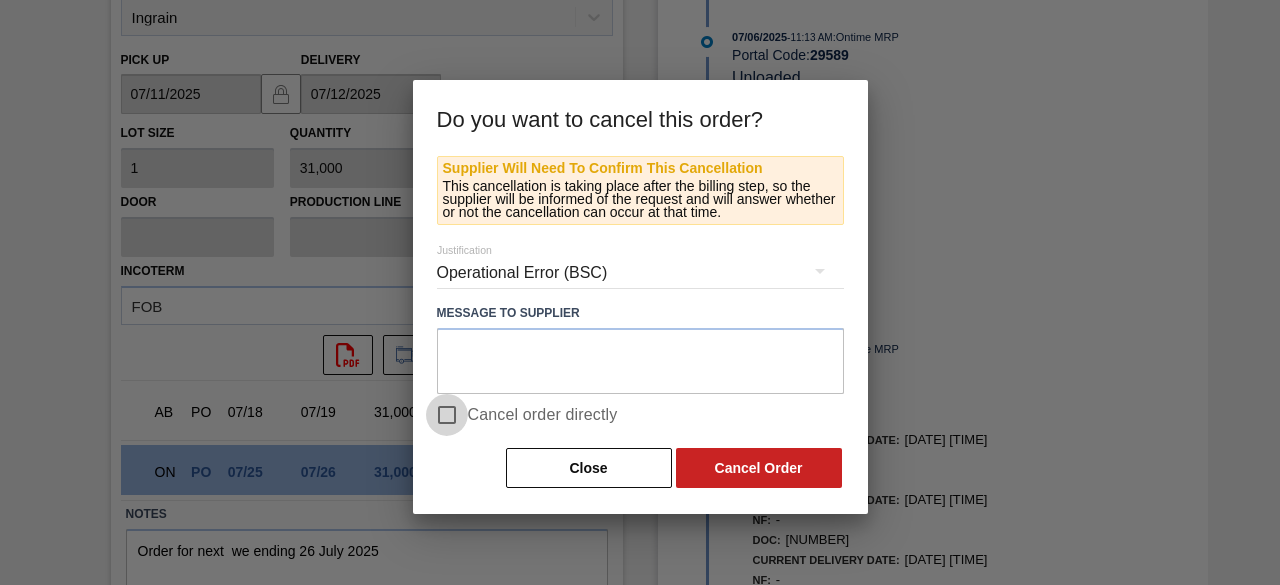 click on "Cancel order directly" at bounding box center (447, 415) 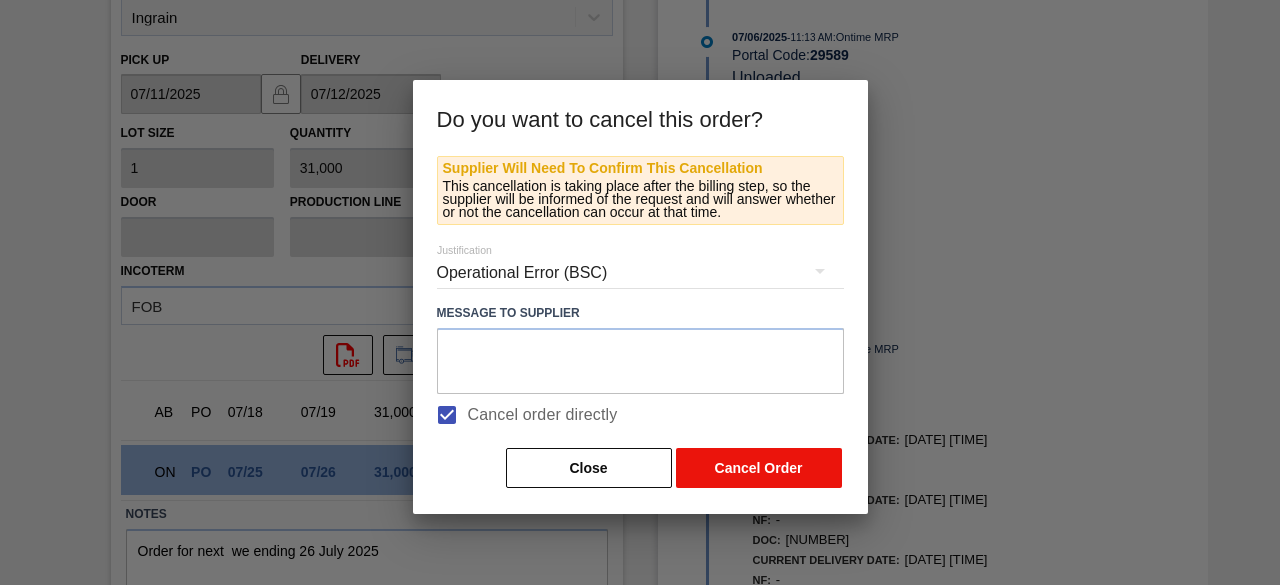 click on "Cancel Order" at bounding box center [759, 468] 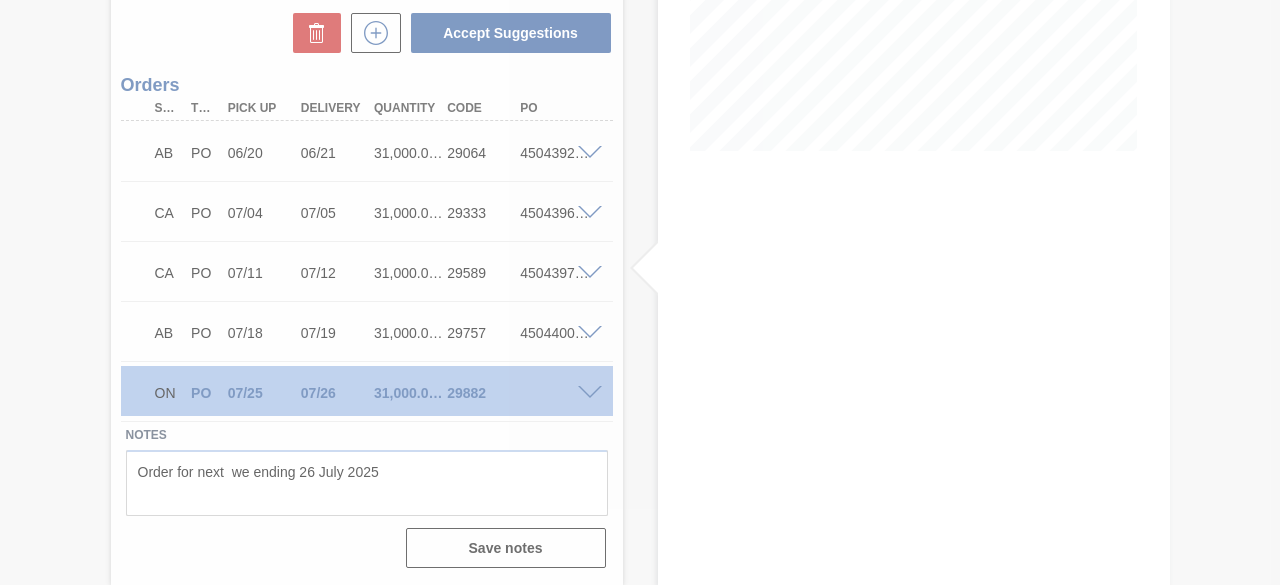 scroll, scrollTop: 436, scrollLeft: 0, axis: vertical 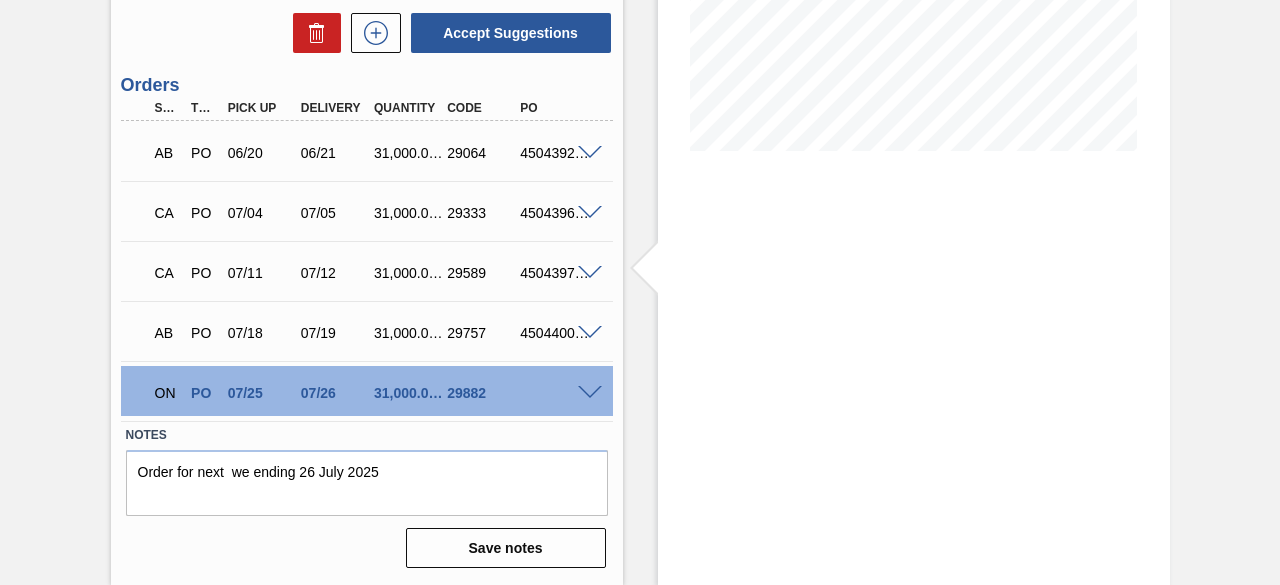 click at bounding box center [590, 213] 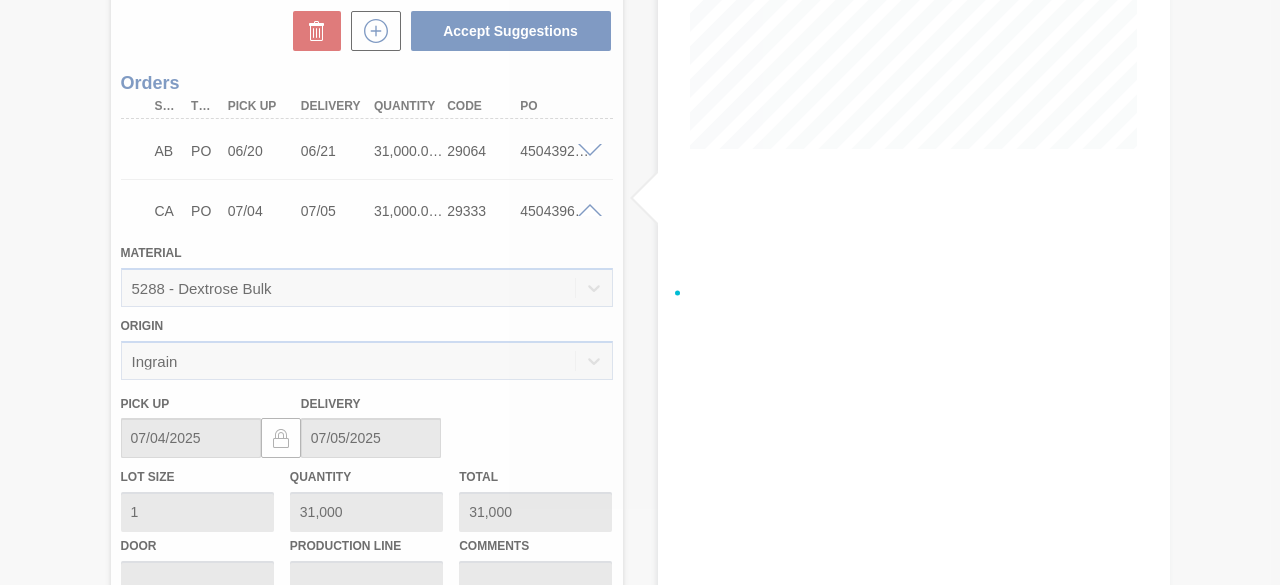 scroll, scrollTop: 920, scrollLeft: 0, axis: vertical 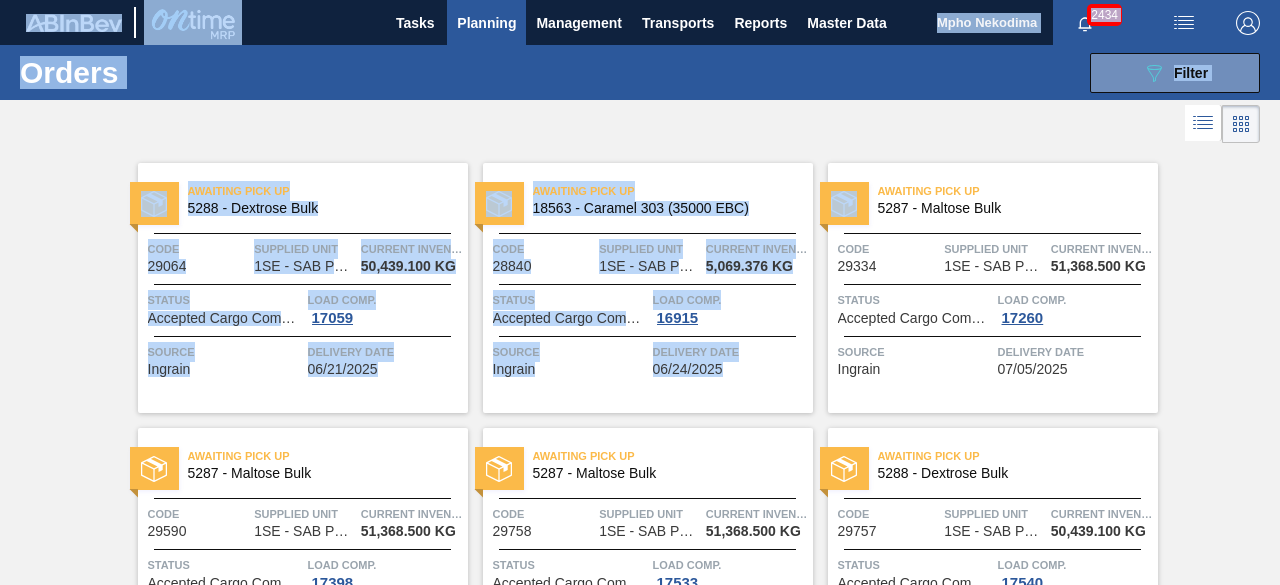 drag, startPoint x: 1276, startPoint y: 155, endPoint x: 1292, endPoint y: 255, distance: 101.27191 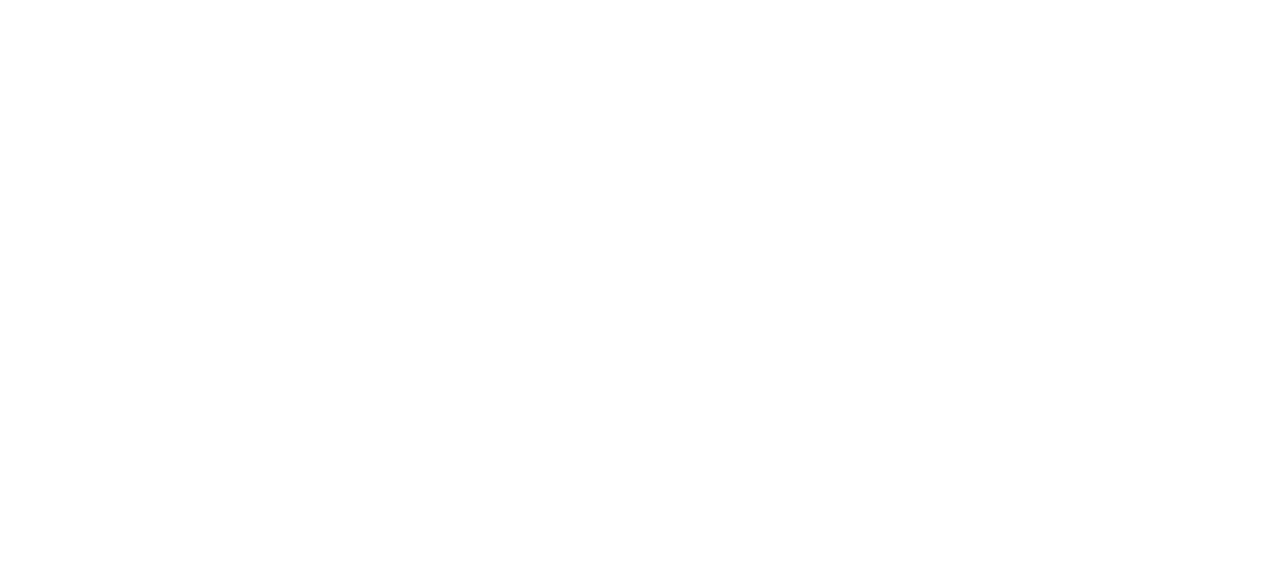 scroll, scrollTop: 0, scrollLeft: 0, axis: both 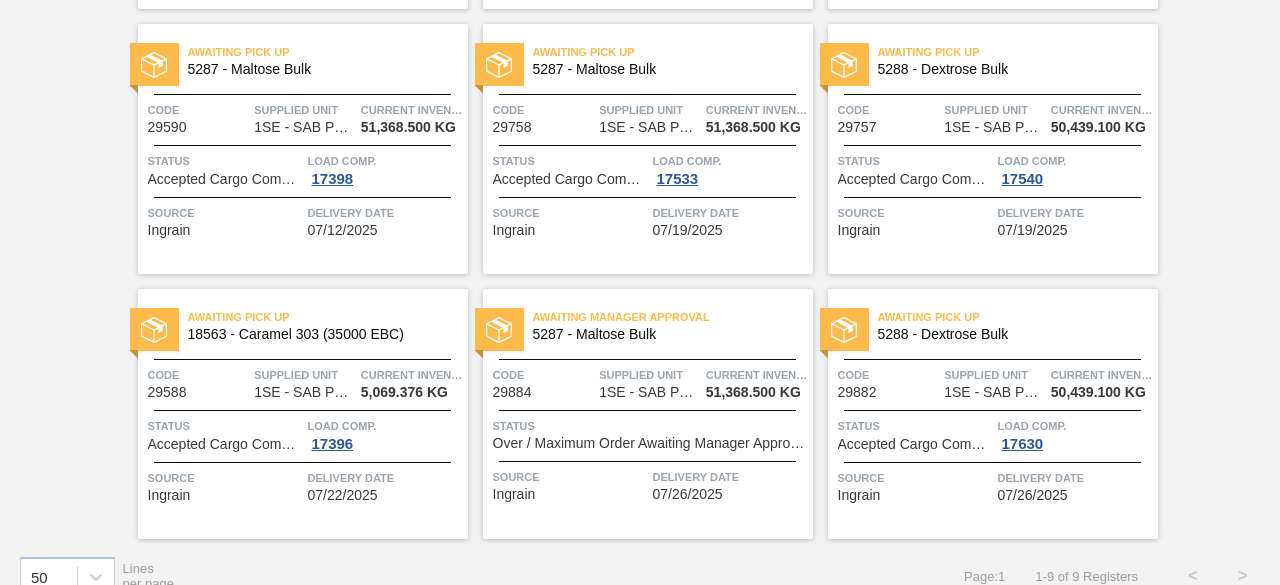 click on "07/26/2025" at bounding box center [1033, 495] 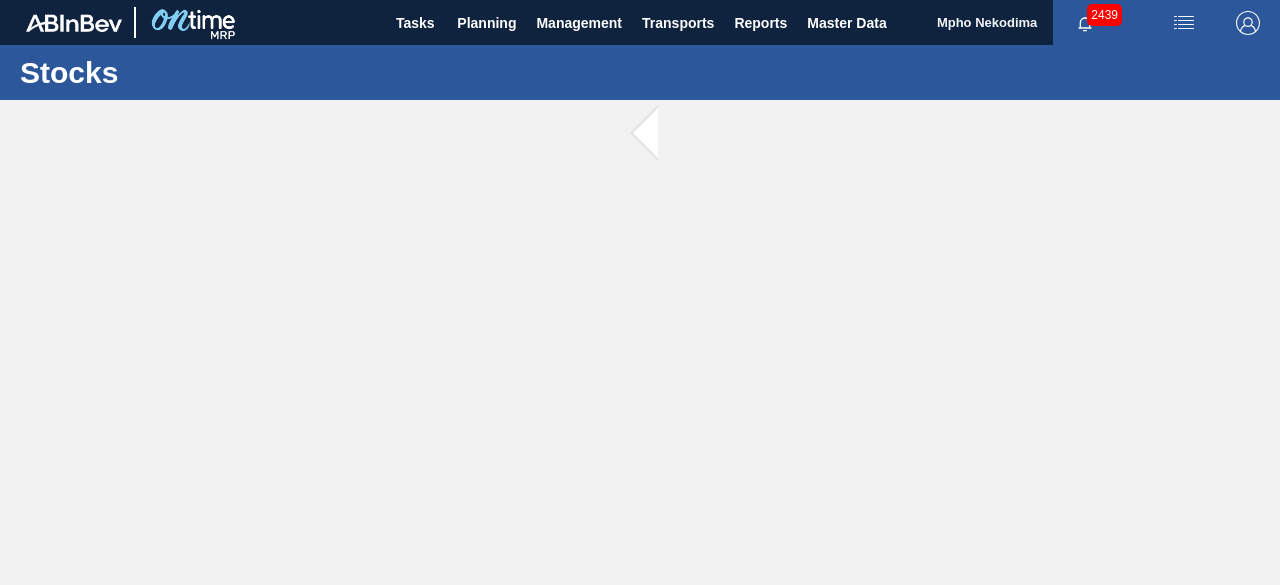 scroll, scrollTop: 0, scrollLeft: 0, axis: both 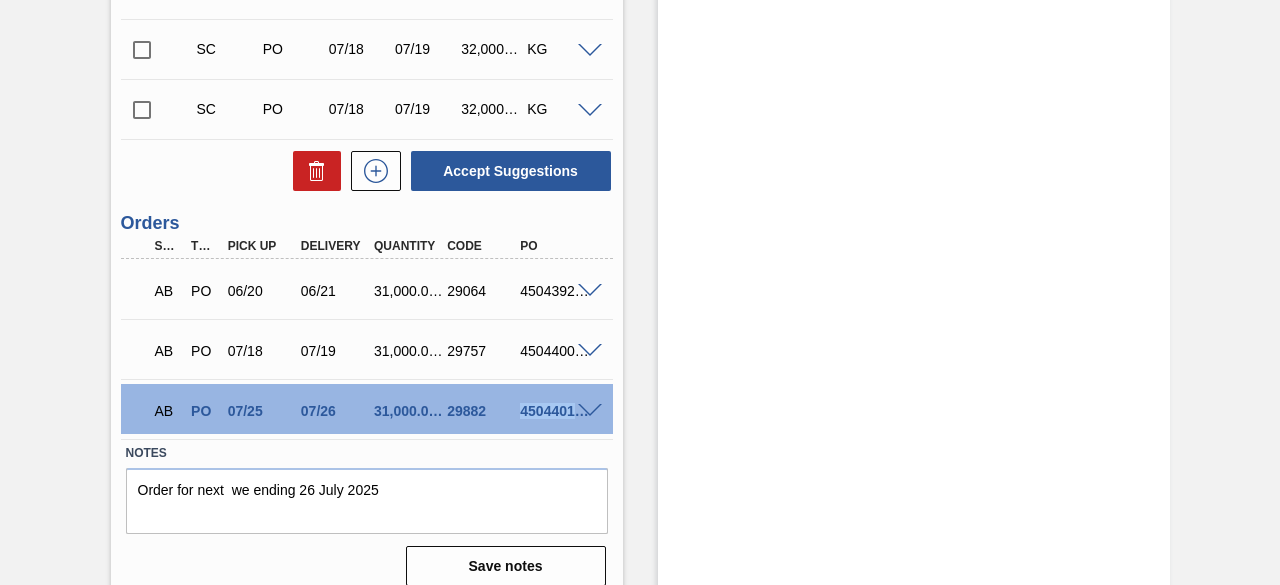 drag, startPoint x: 521, startPoint y: 419, endPoint x: 588, endPoint y: 414, distance: 67.18631 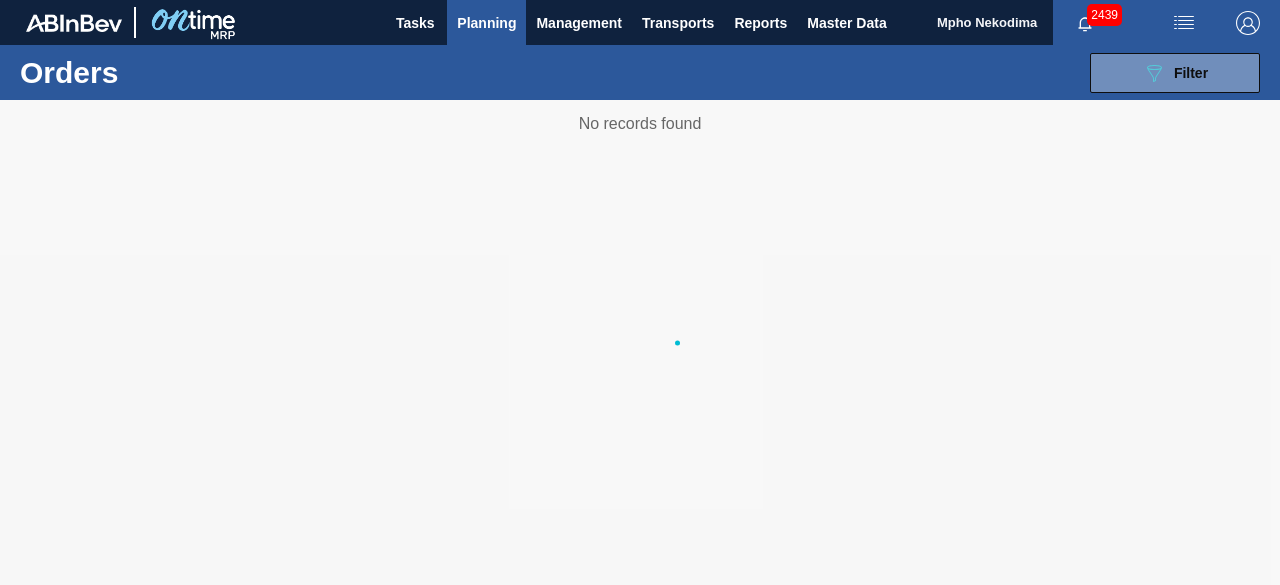 scroll, scrollTop: 0, scrollLeft: 0, axis: both 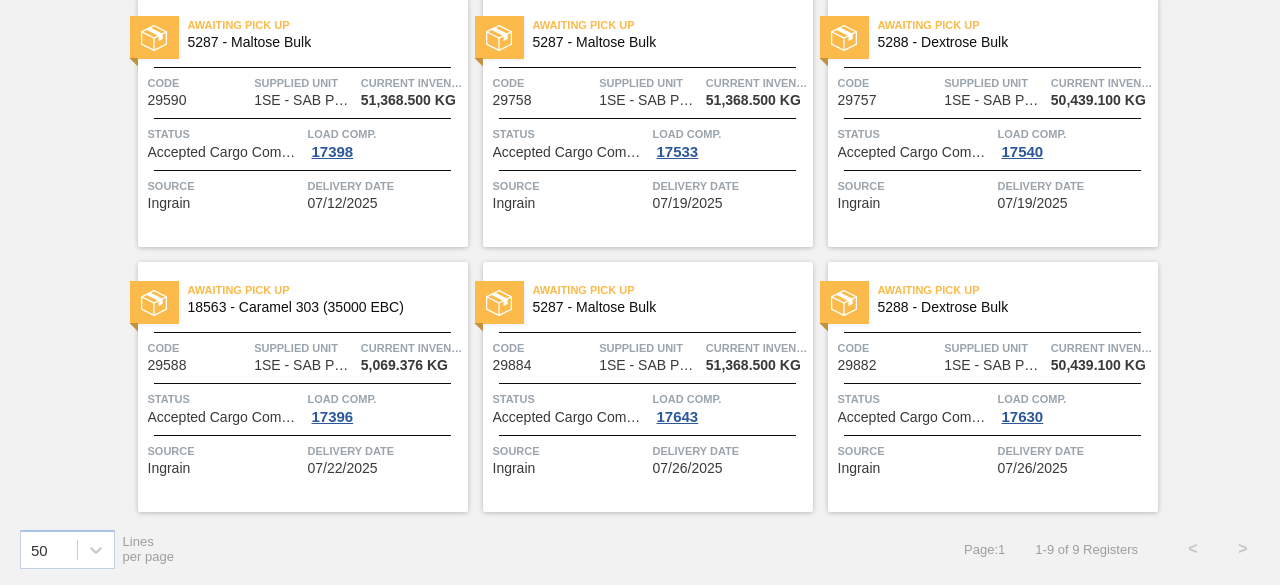 click on "07/26/2025" at bounding box center [688, 468] 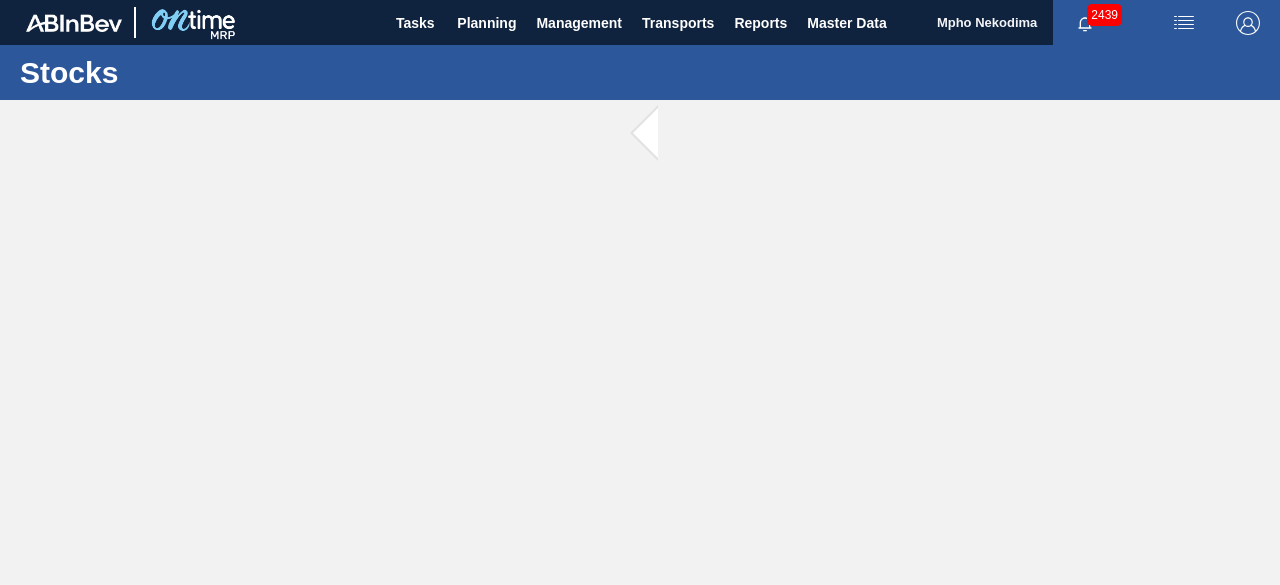 scroll, scrollTop: 0, scrollLeft: 0, axis: both 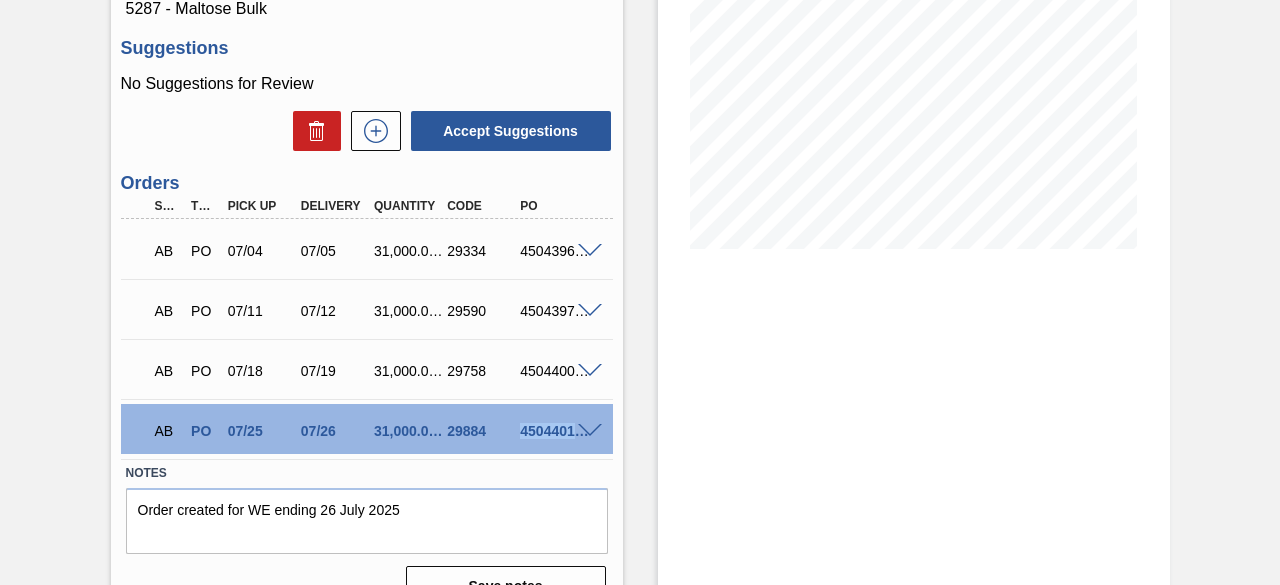 drag, startPoint x: 520, startPoint y: 436, endPoint x: 576, endPoint y: 436, distance: 56 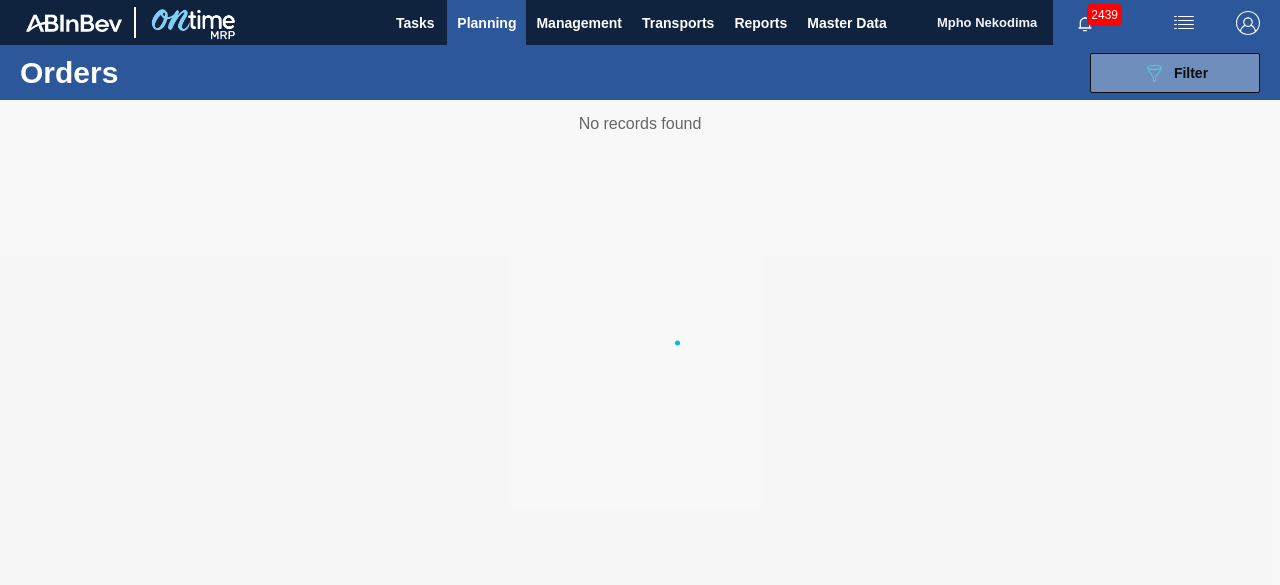 scroll, scrollTop: 0, scrollLeft: 0, axis: both 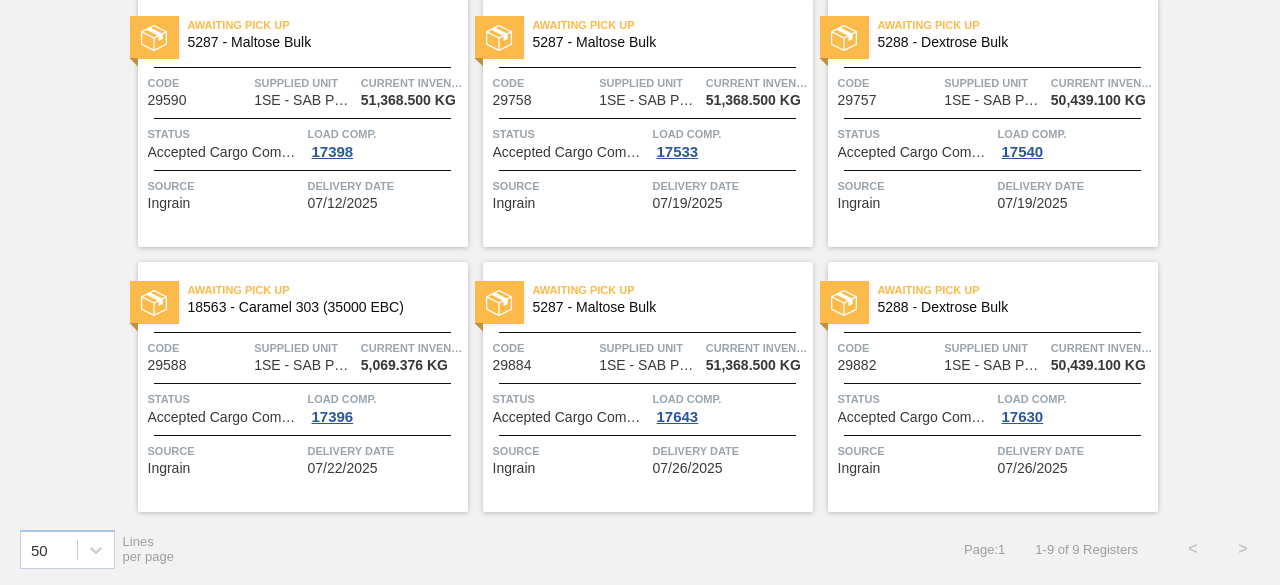 click on "07/22/2025" at bounding box center [343, 468] 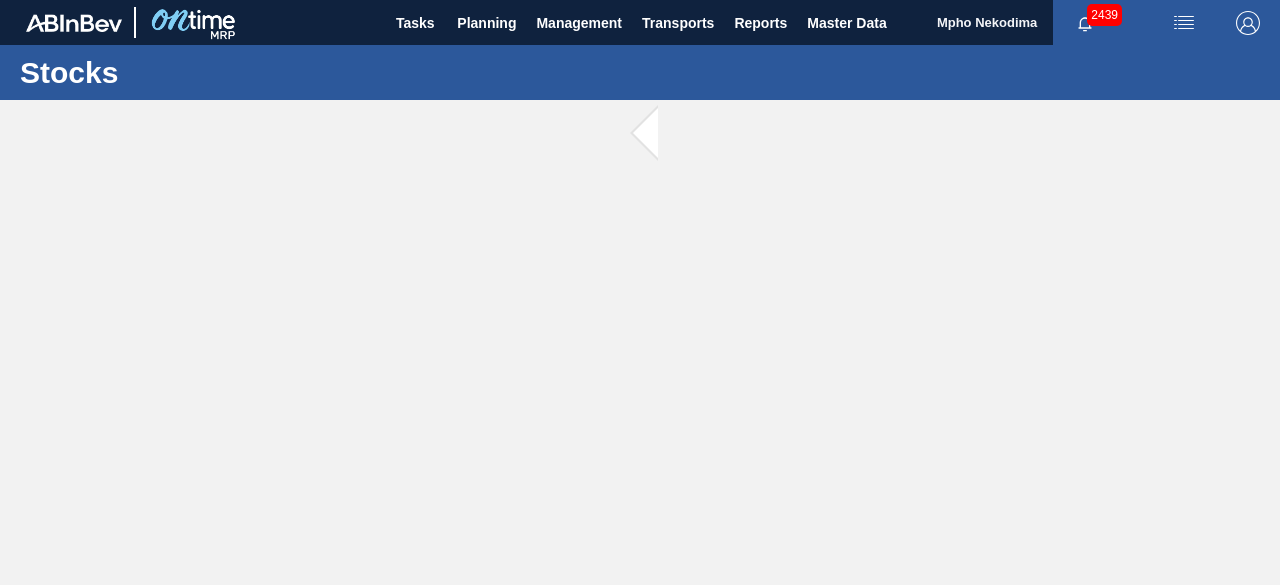 scroll, scrollTop: 0, scrollLeft: 0, axis: both 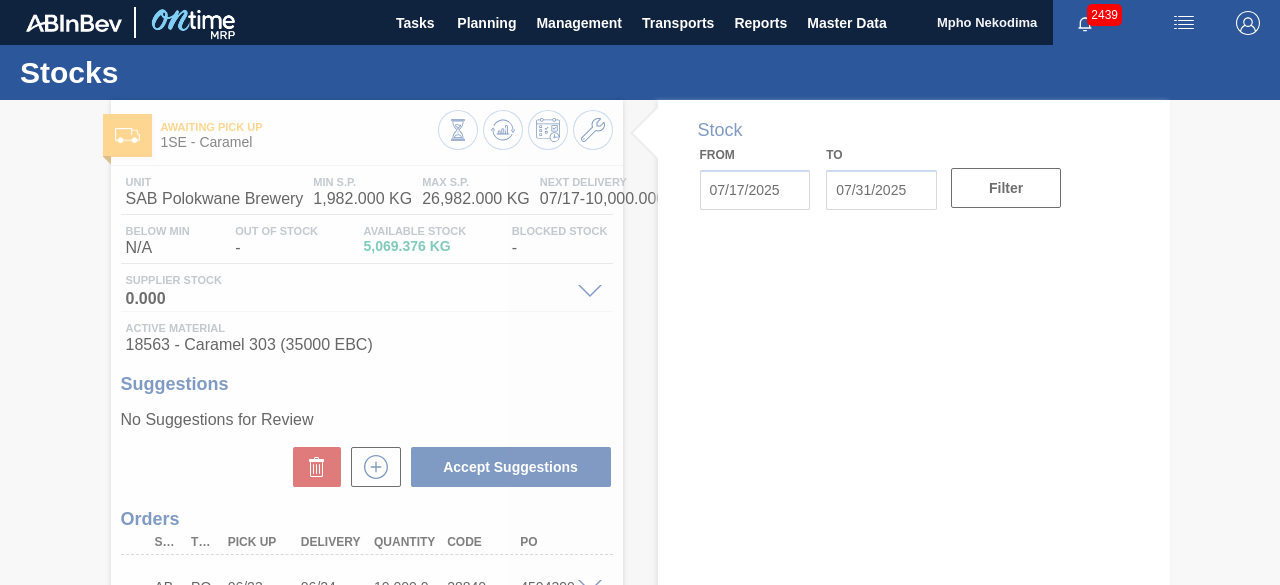 type on "07/17/2025" 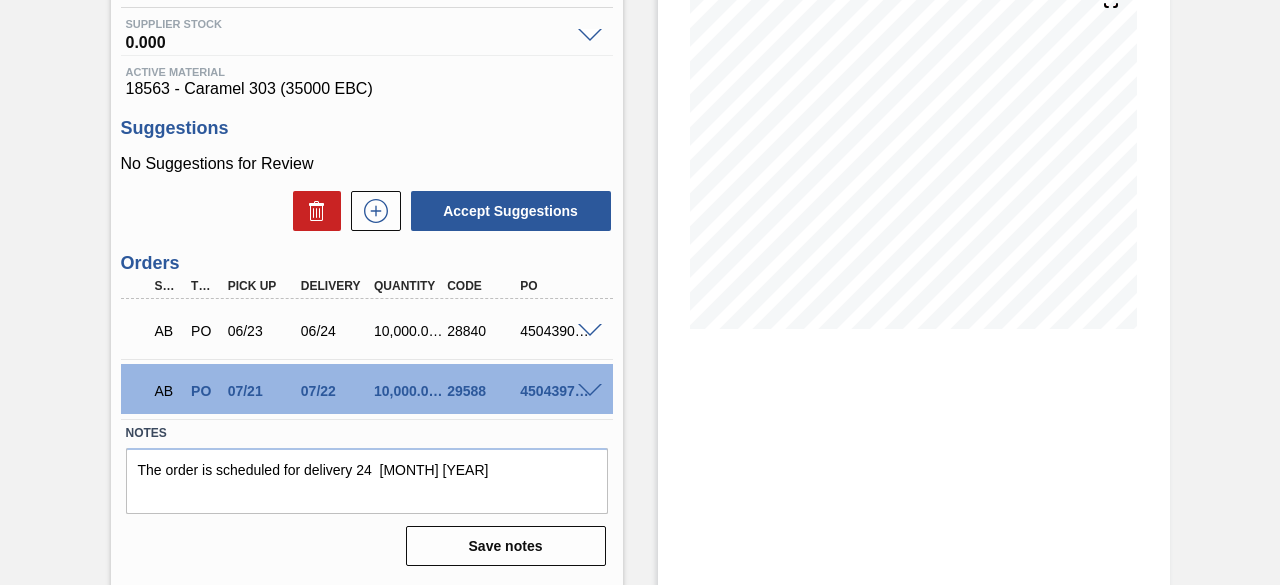 scroll, scrollTop: 274, scrollLeft: 0, axis: vertical 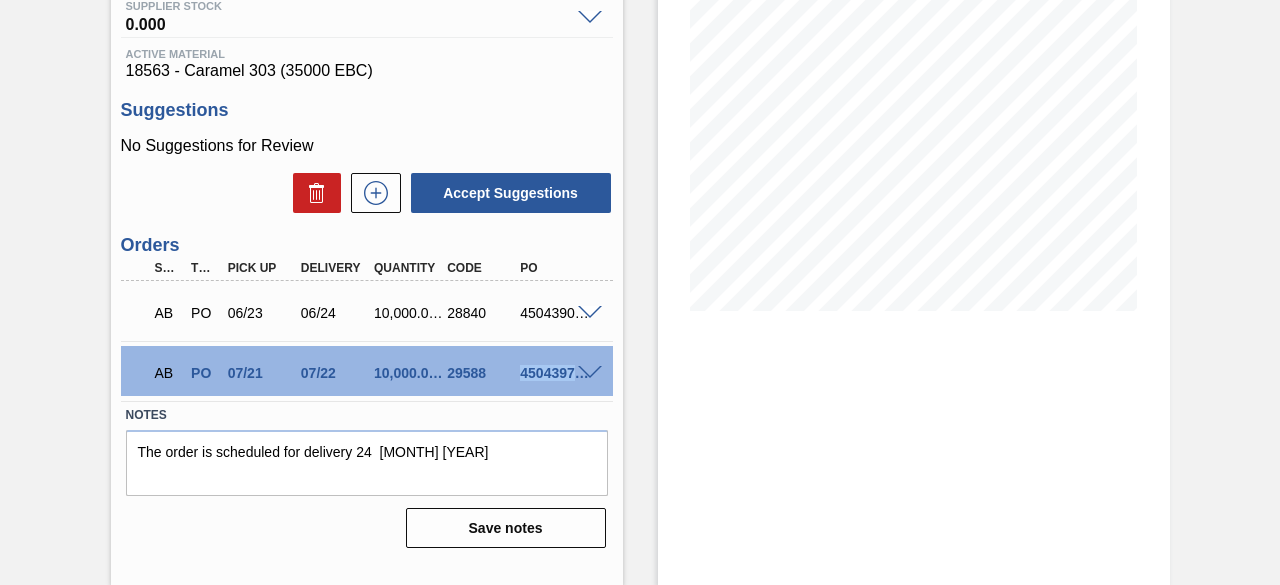 drag, startPoint x: 519, startPoint y: 371, endPoint x: 586, endPoint y: 376, distance: 67.18631 